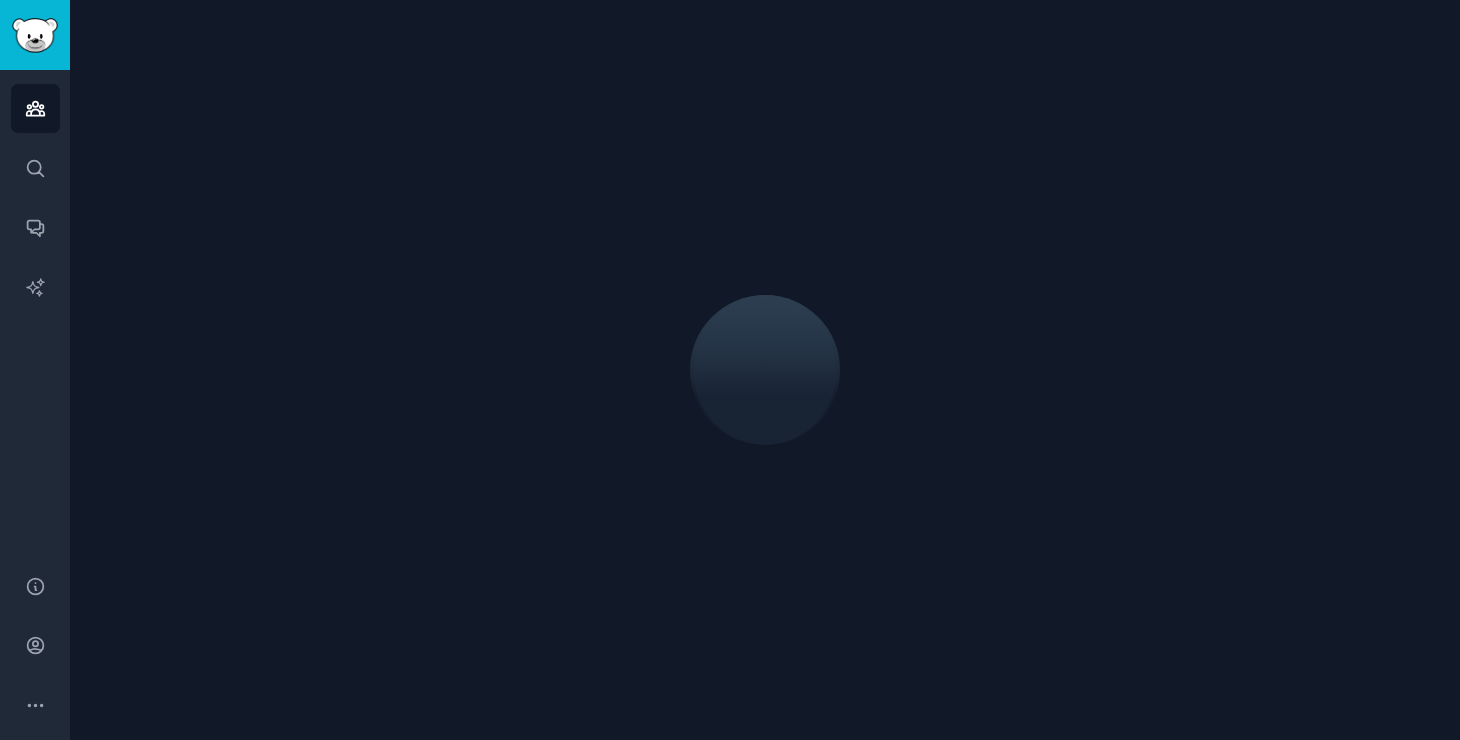scroll, scrollTop: 0, scrollLeft: 0, axis: both 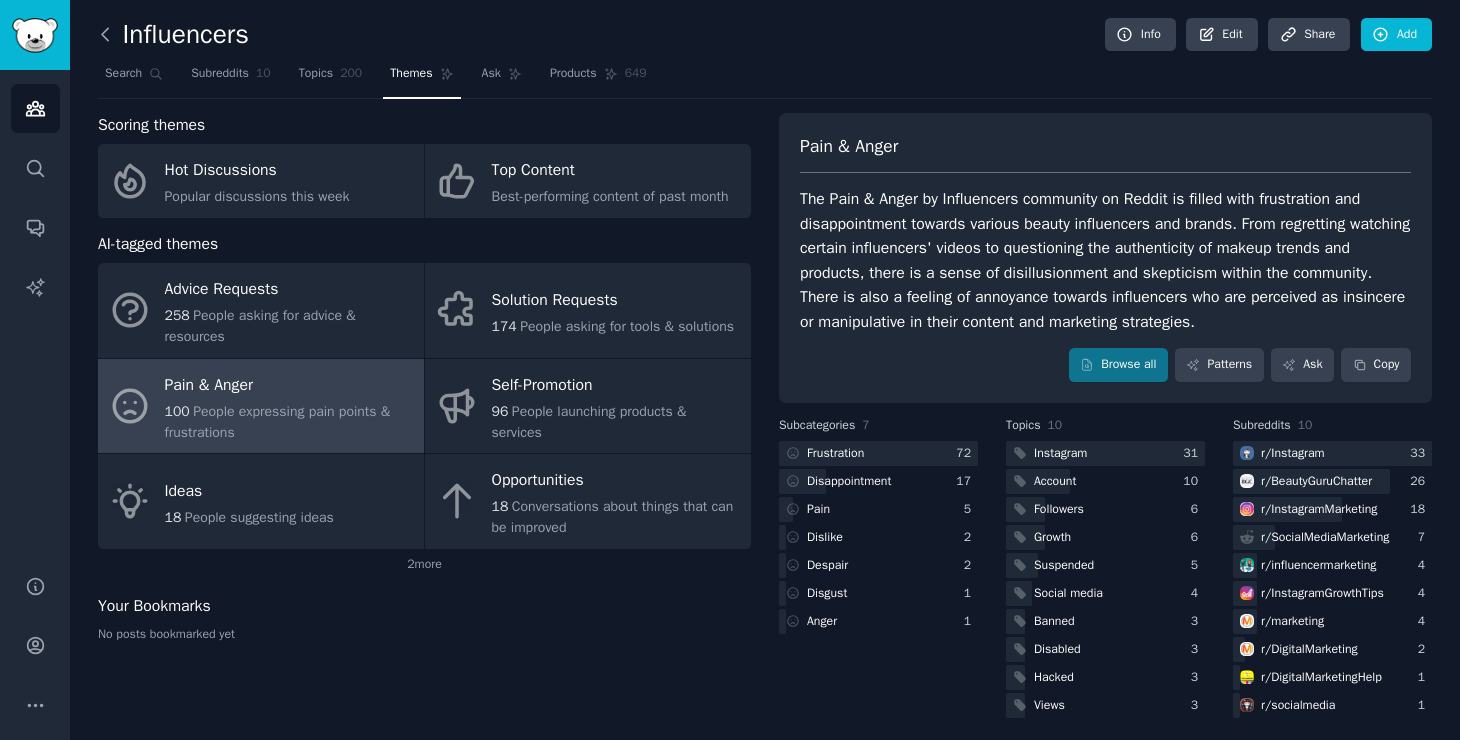 click 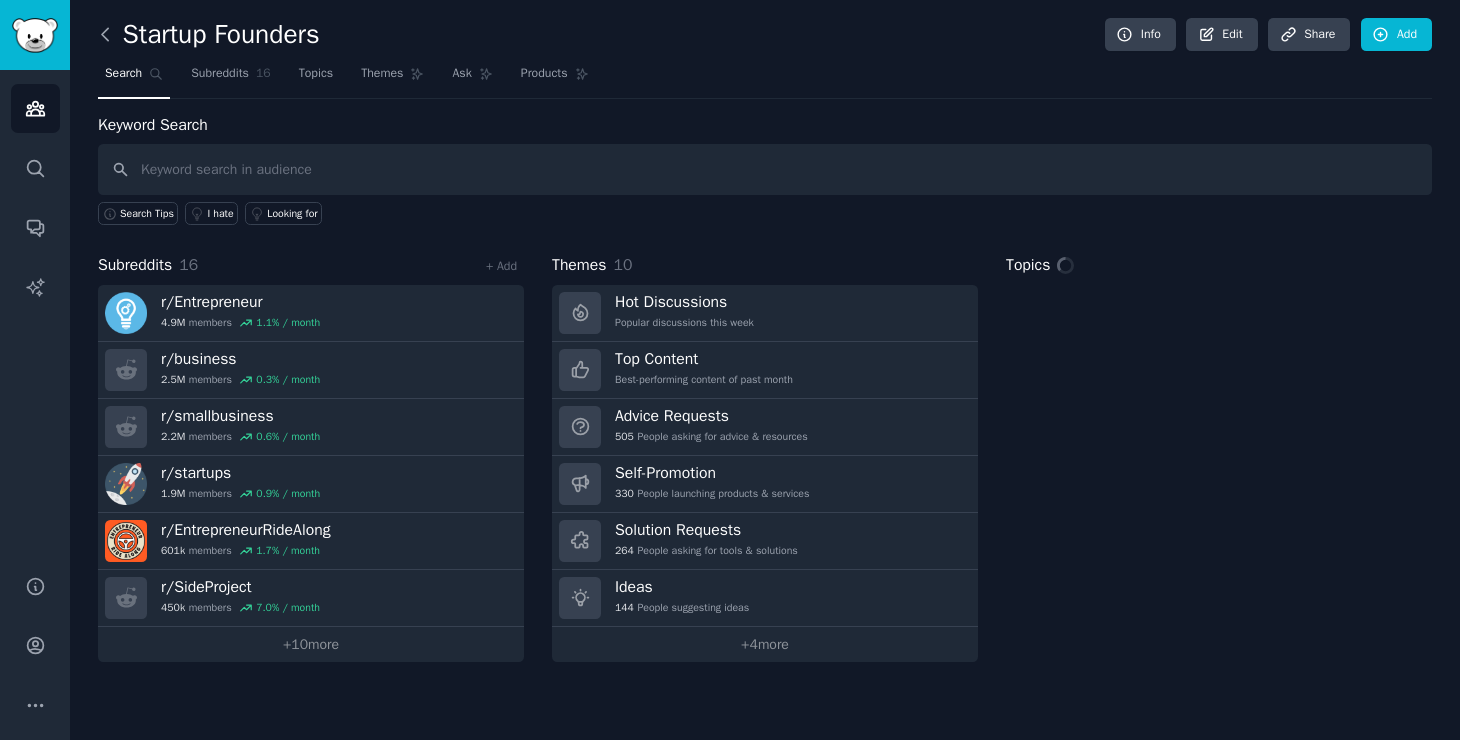 click 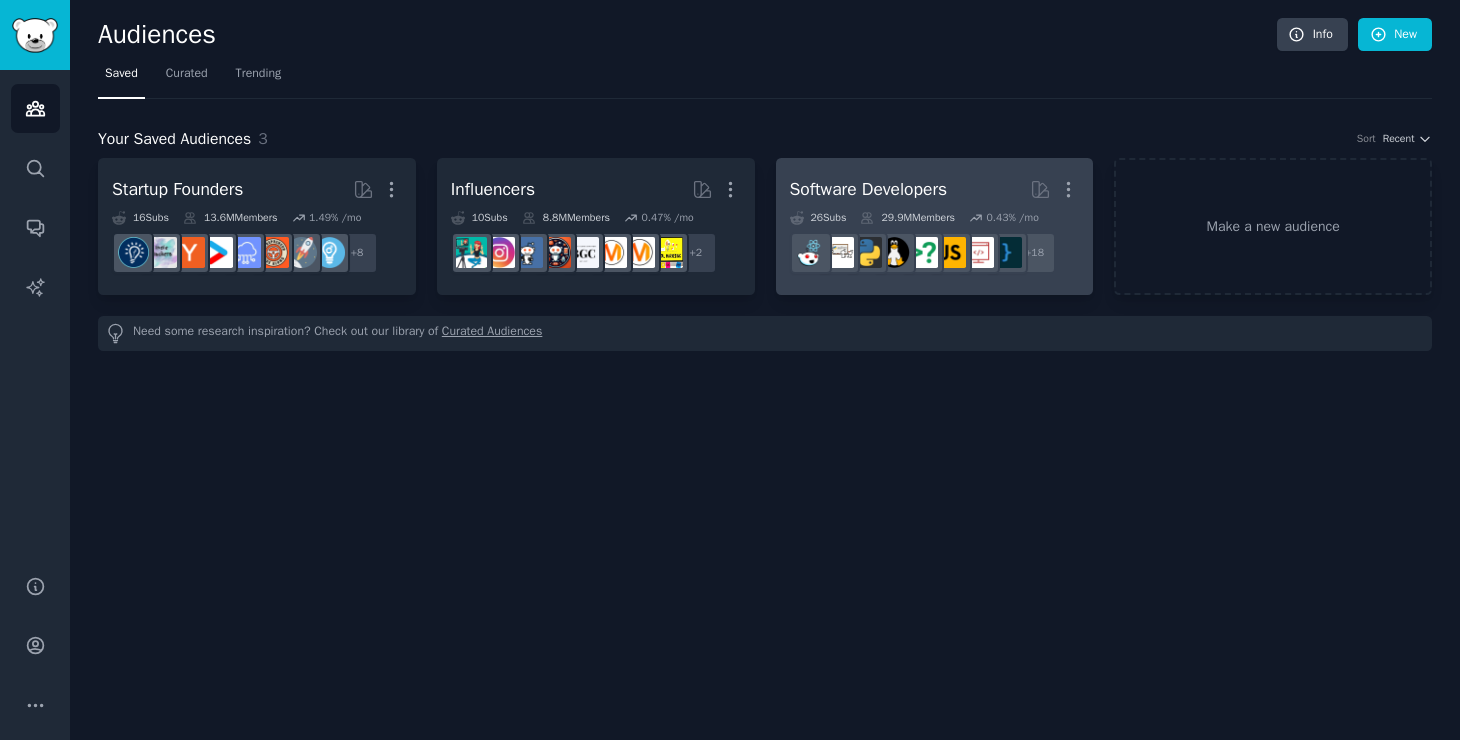 click on "Software Developers More 26  Sub s 29.9M  Members 0.43 % /mo r/learnpython + 18" at bounding box center (935, 226) 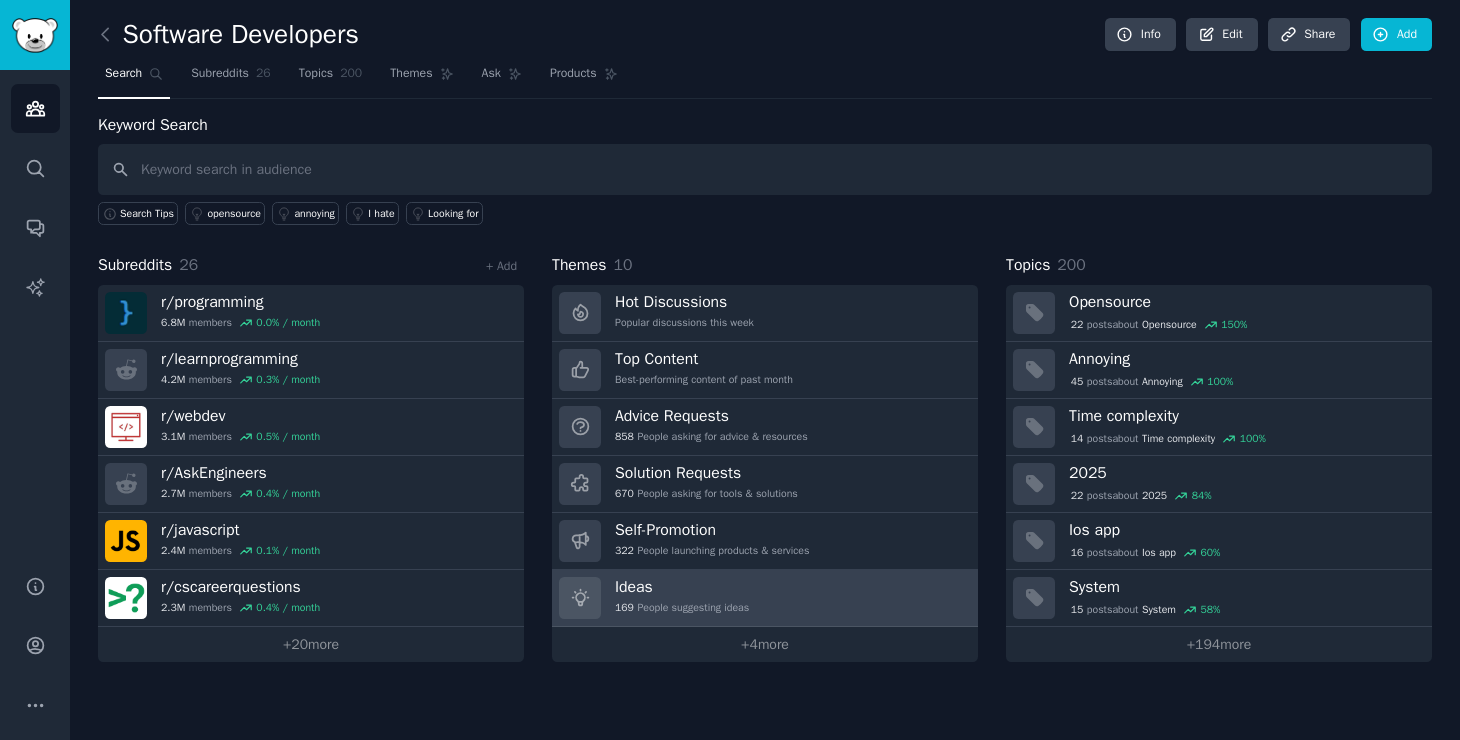 click on "169 People suggesting ideas" at bounding box center [682, 608] 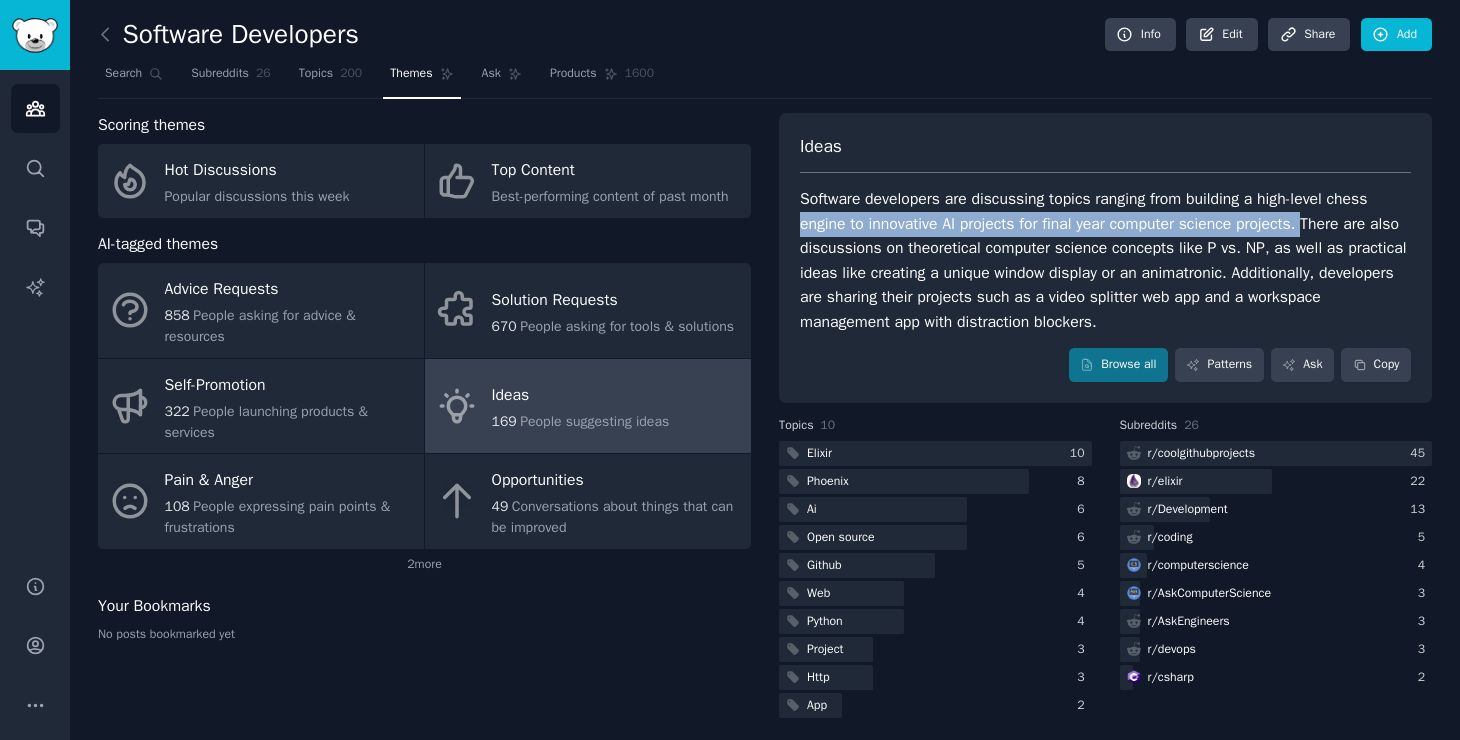 drag, startPoint x: 796, startPoint y: 221, endPoint x: 1315, endPoint y: 232, distance: 519.1166 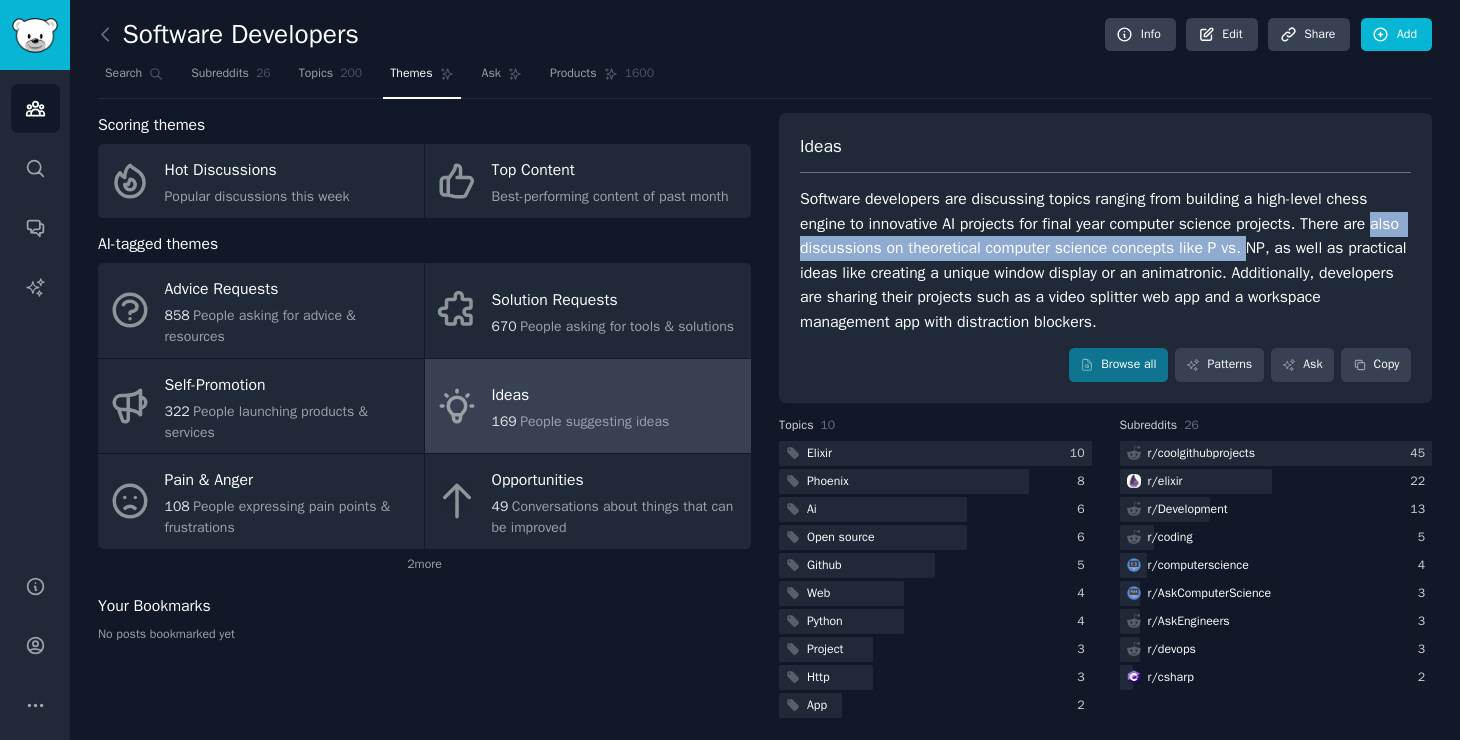 drag, startPoint x: 784, startPoint y: 241, endPoint x: 1297, endPoint y: 250, distance: 513.0789 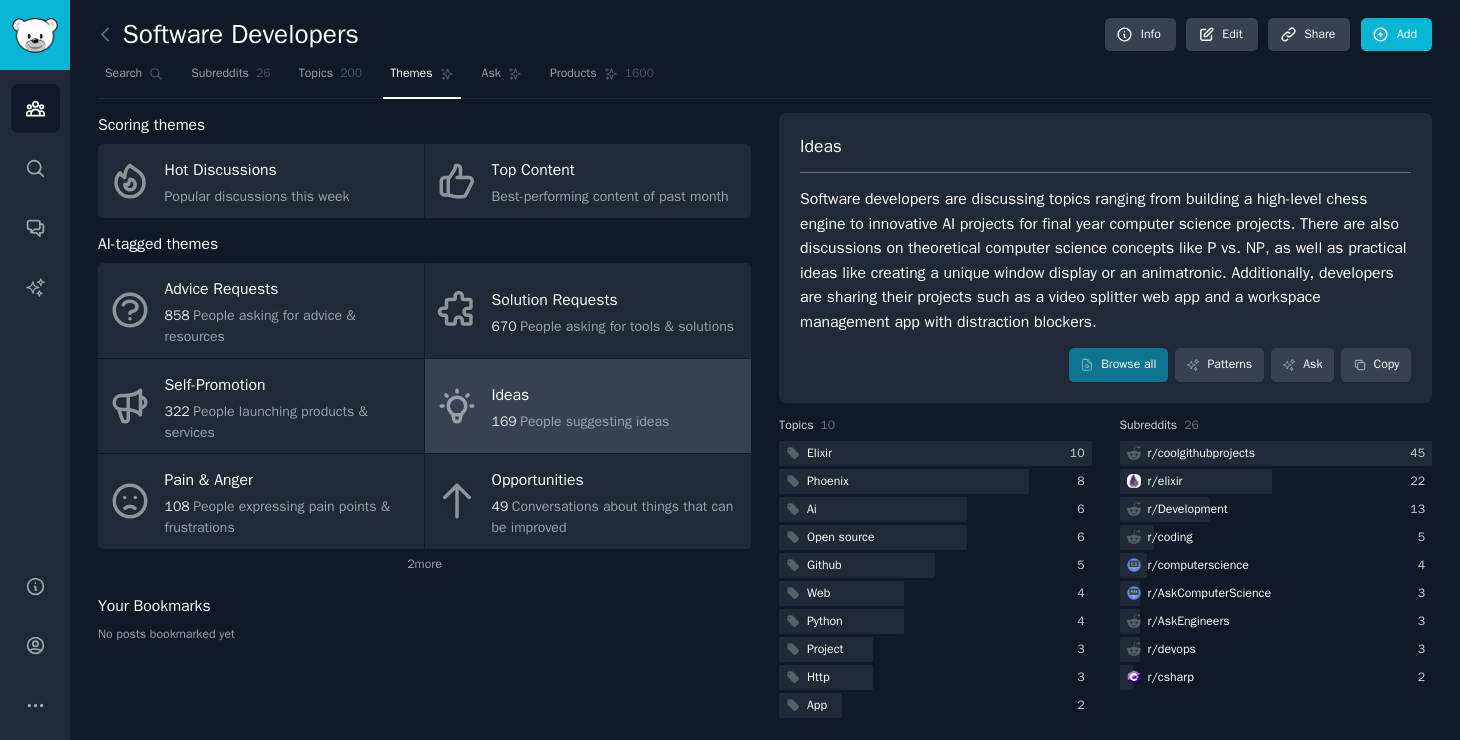 click on "Software developers are discussing topics ranging from building a high-level chess engine to innovative AI projects for final year computer science projects. There are also discussions on theoretical computer science concepts like P vs. NP, as well as practical ideas like creating a unique window display or an animatronic. Additionally, developers are sharing their projects such as a video splitter web app and a workspace management app with distraction blockers." at bounding box center [1105, 260] 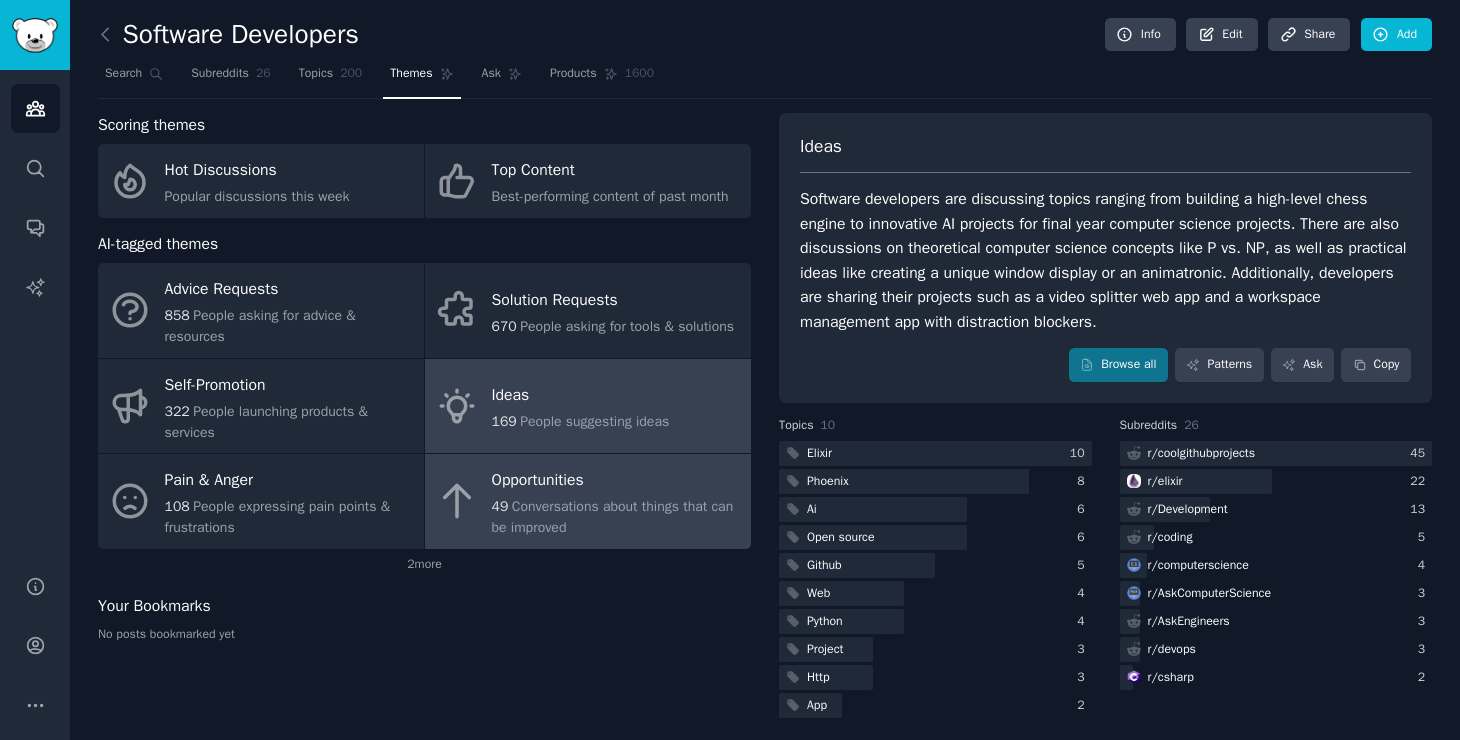 click on "Conversations about things that can be improved" at bounding box center (613, 517) 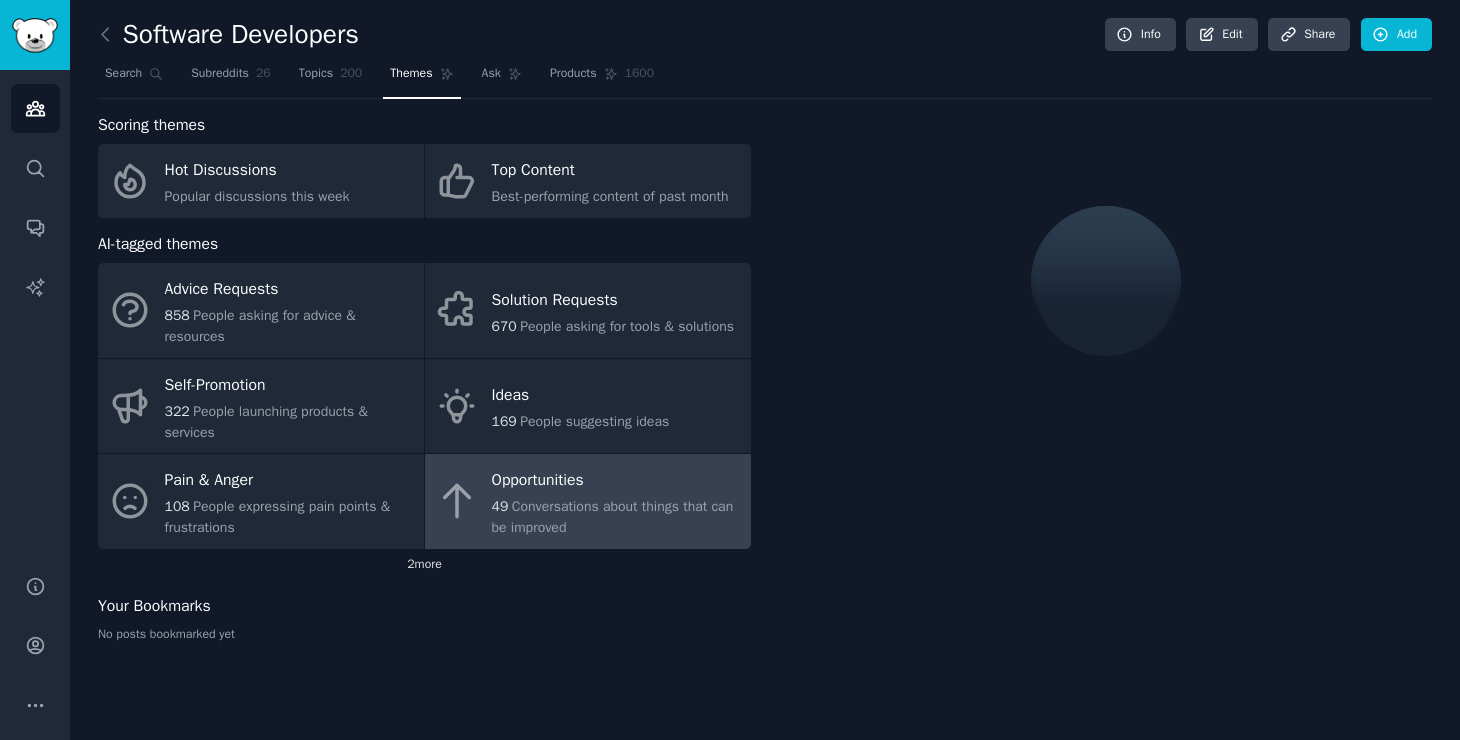 click on "2  more" 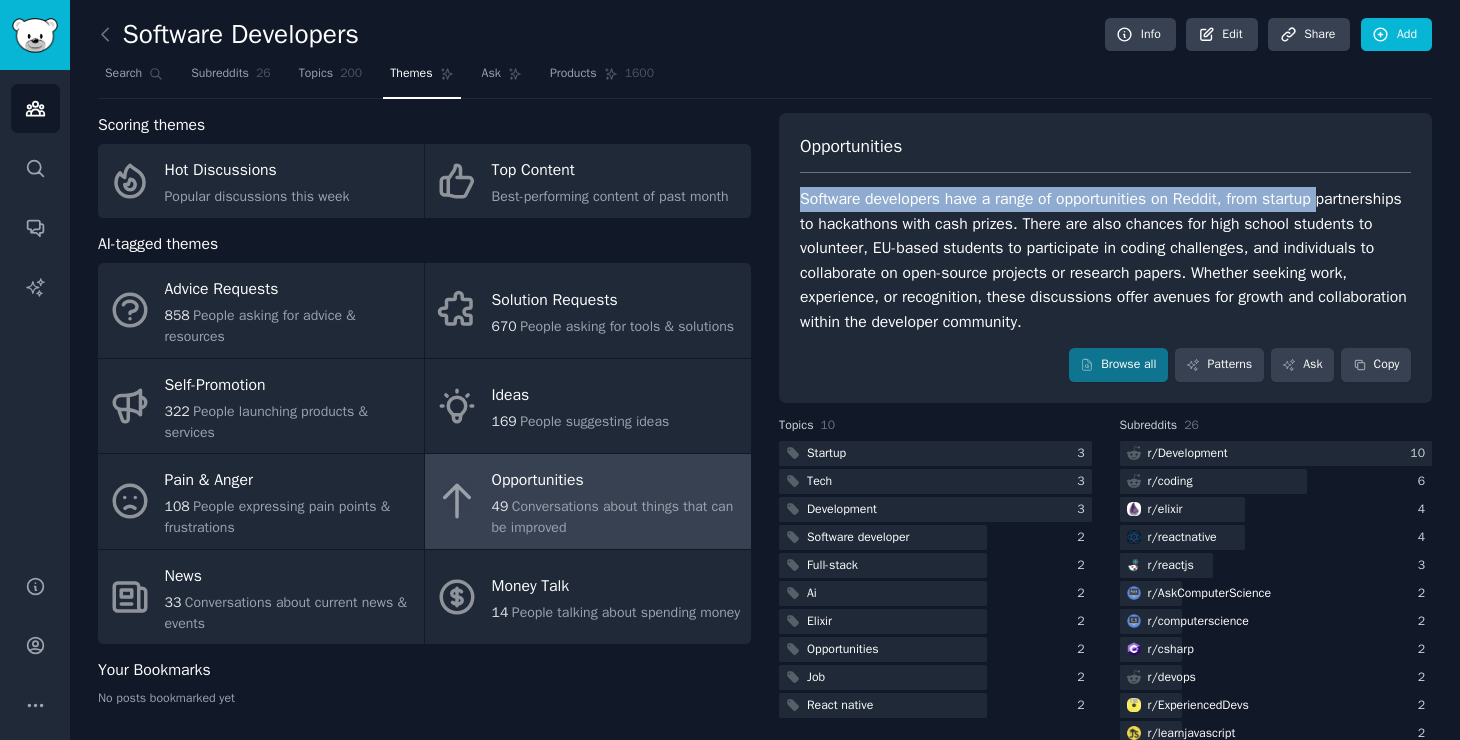 drag, startPoint x: 800, startPoint y: 197, endPoint x: 1373, endPoint y: 205, distance: 573.05585 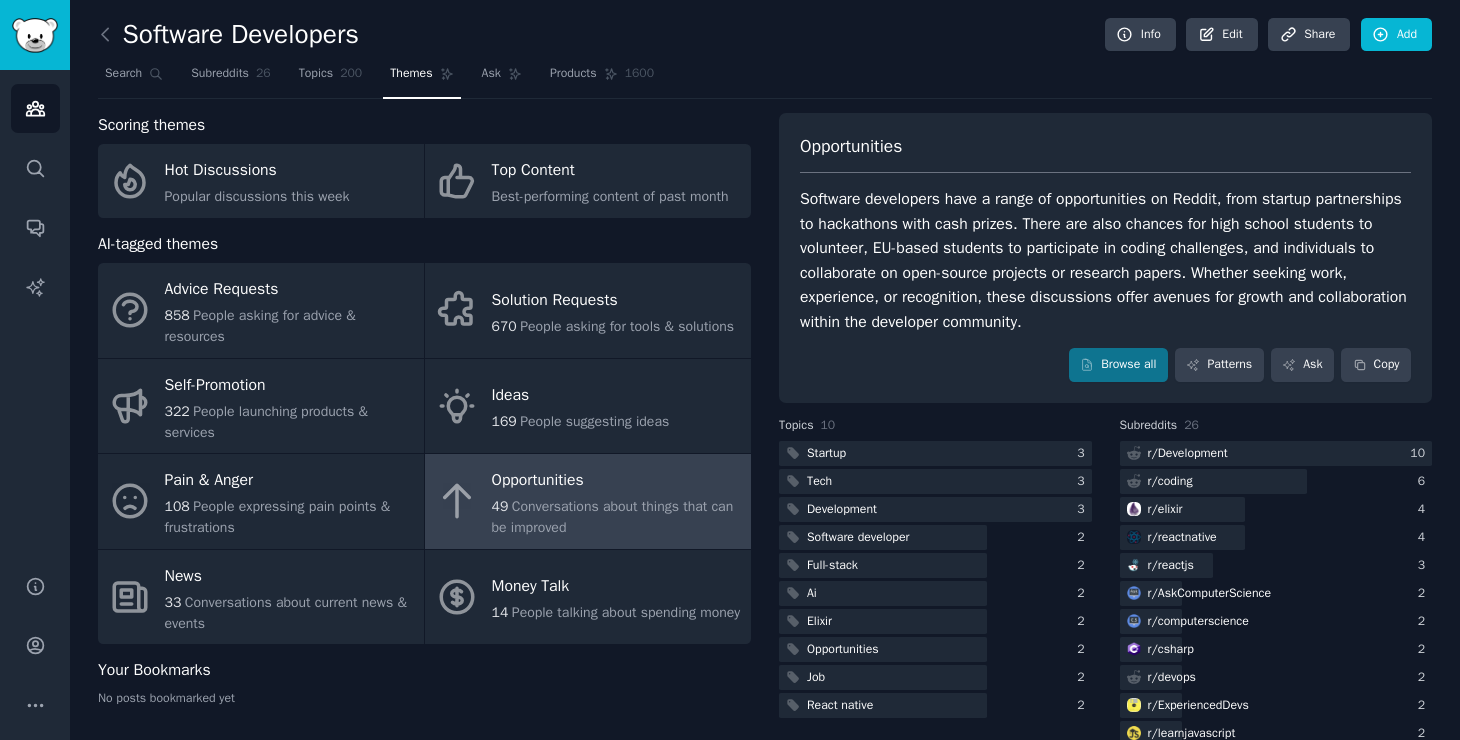 click on "Software developers have a range of opportunities on Reddit, from startup partnerships to hackathons with cash prizes. There are also chances for high school students to volunteer, EU-based students to participate in coding challenges, and individuals to collaborate on open-source projects or research papers. Whether seeking work, experience, or recognition, these discussions offer avenues for growth and collaboration within the developer community." at bounding box center (1105, 260) 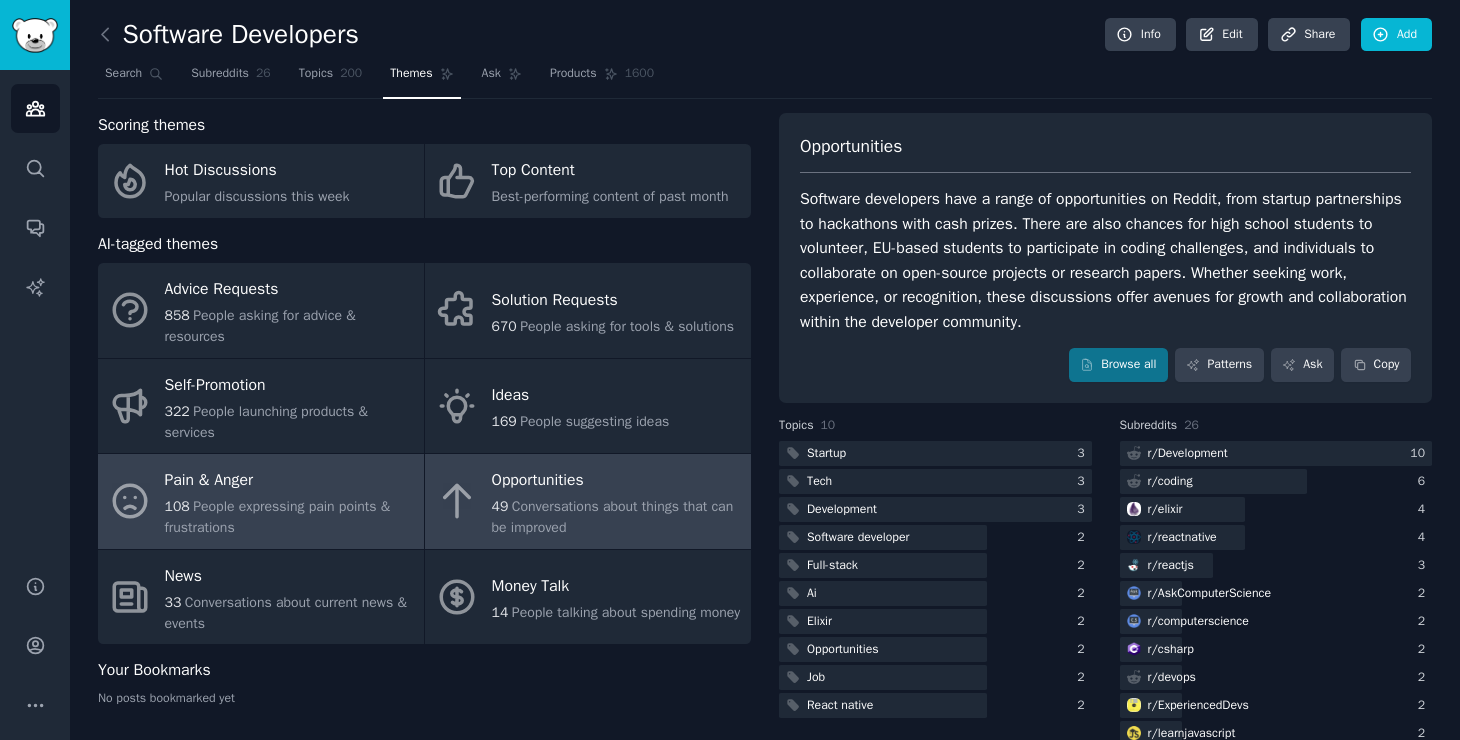 click on "108 People expressing pain points & frustrations" at bounding box center (289, 517) 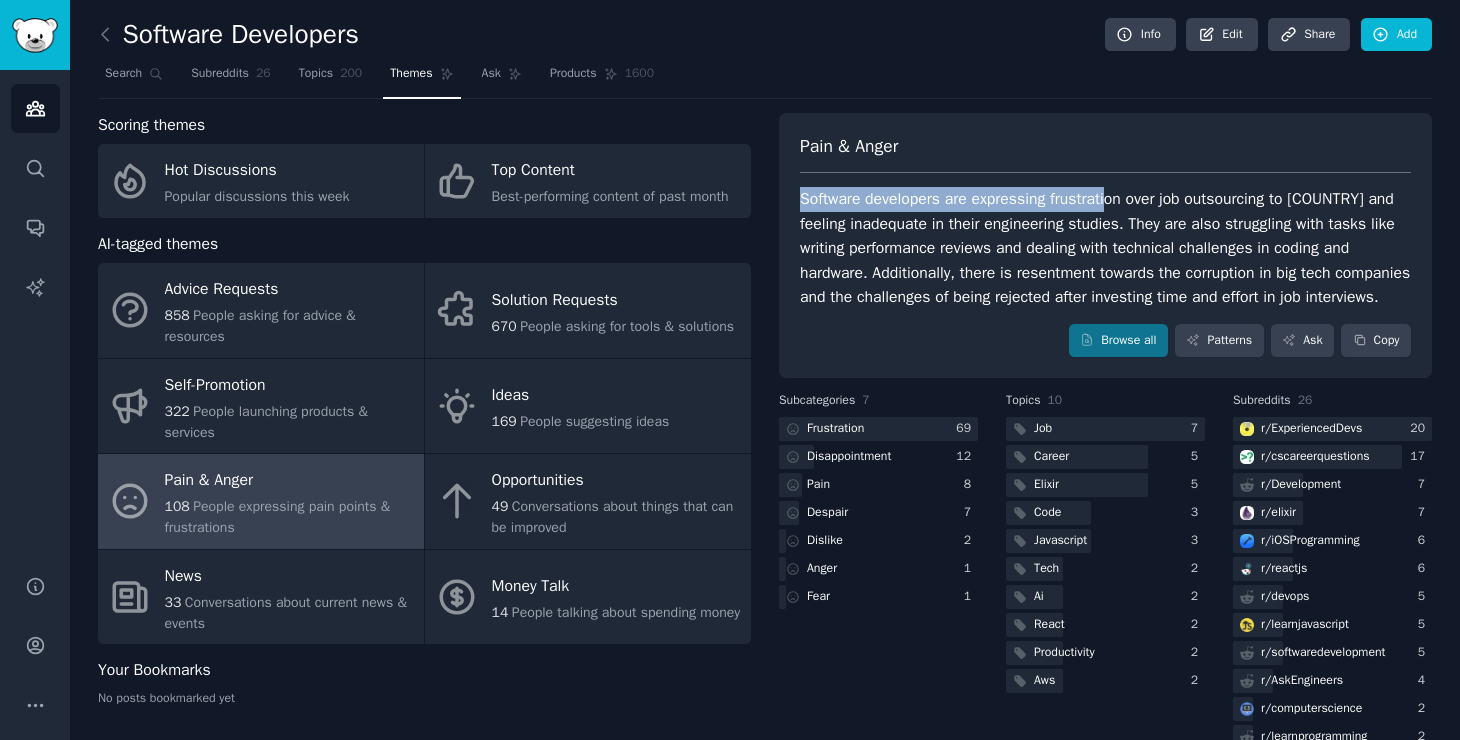 drag, startPoint x: 795, startPoint y: 195, endPoint x: 1114, endPoint y: 209, distance: 319.30707 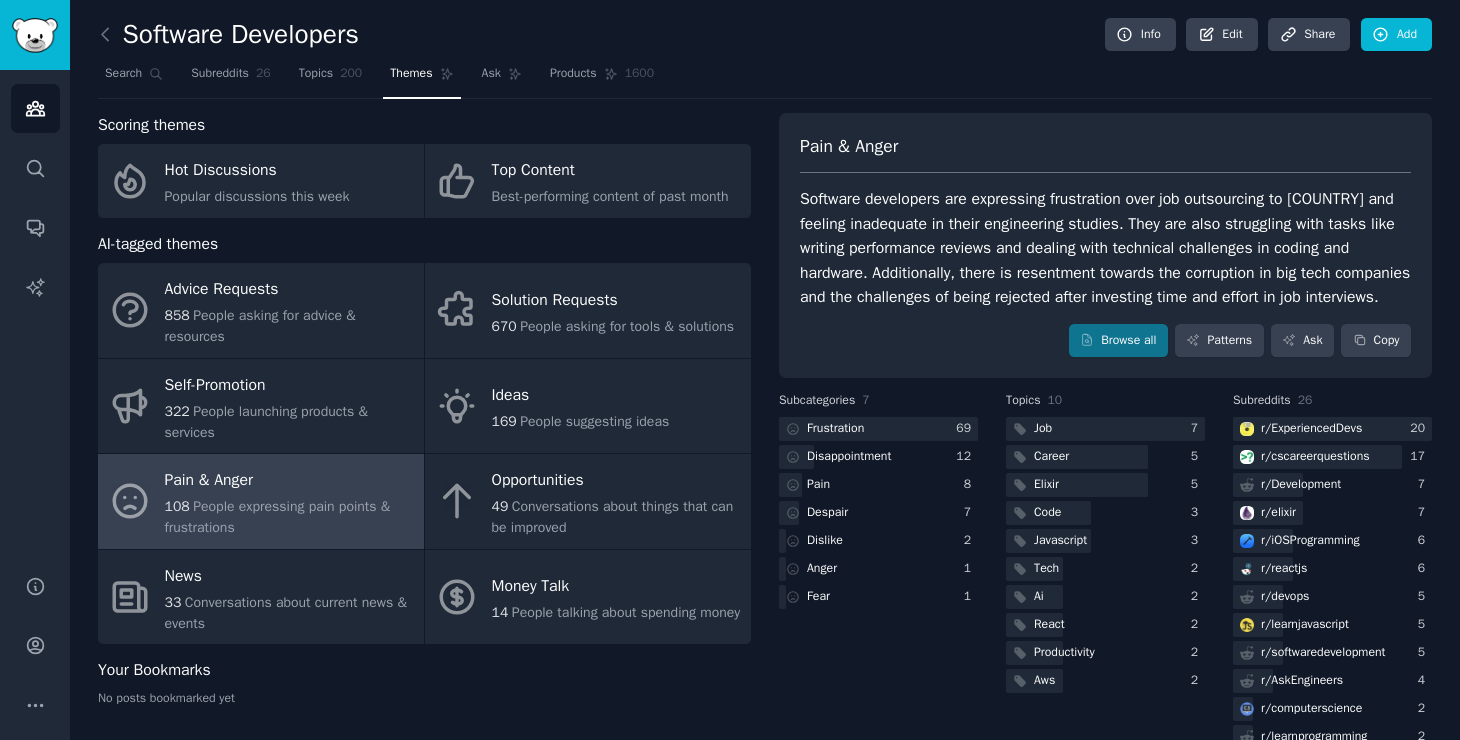 click on "Software developers are expressing frustration over job outsourcing to India and feeling inadequate in their engineering studies. They are also struggling with tasks like writing performance reviews and dealing with technical challenges in coding and hardware. Additionally, there is resentment towards the corruption in big tech companies and the challenges of being rejected after investing time and effort in job interviews." at bounding box center (1105, 248) 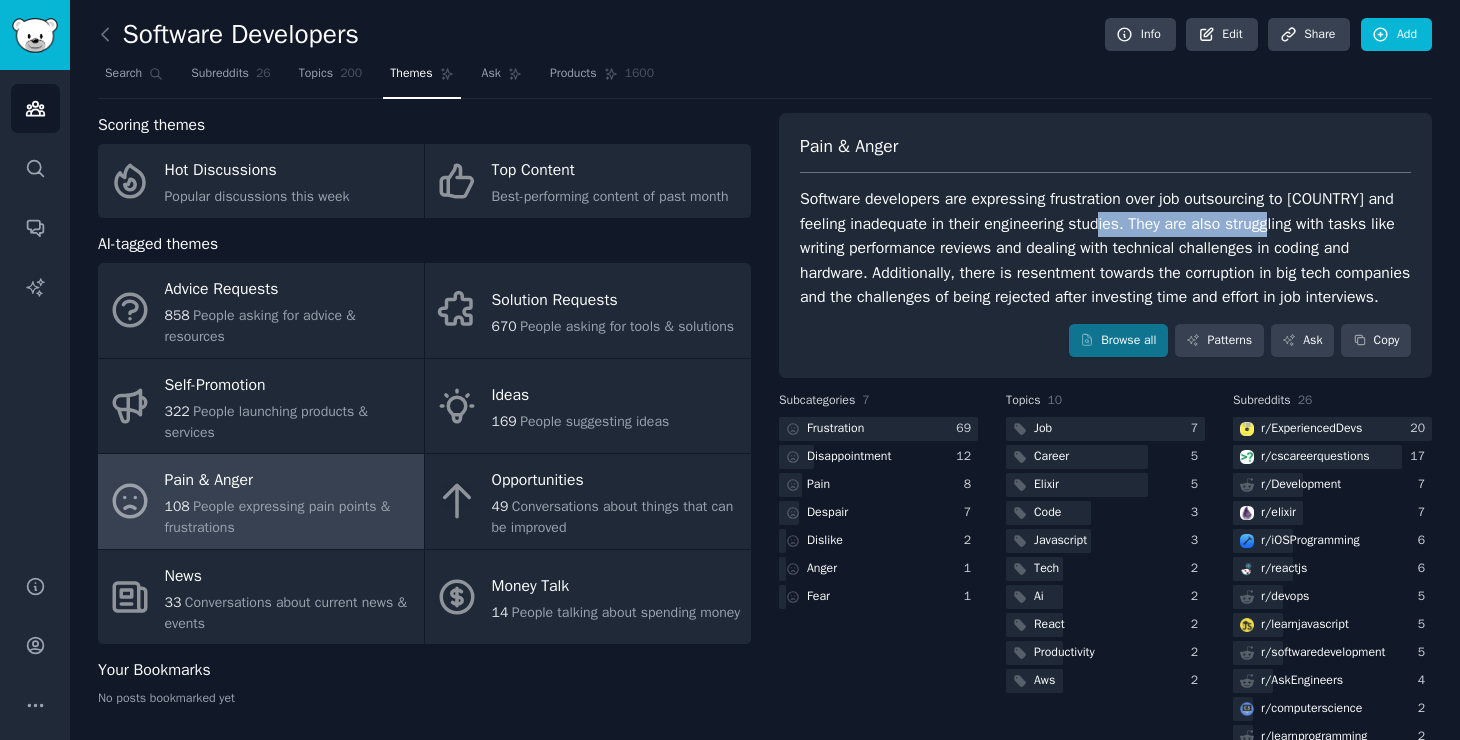 drag, startPoint x: 1131, startPoint y: 225, endPoint x: 1253, endPoint y: 225, distance: 122 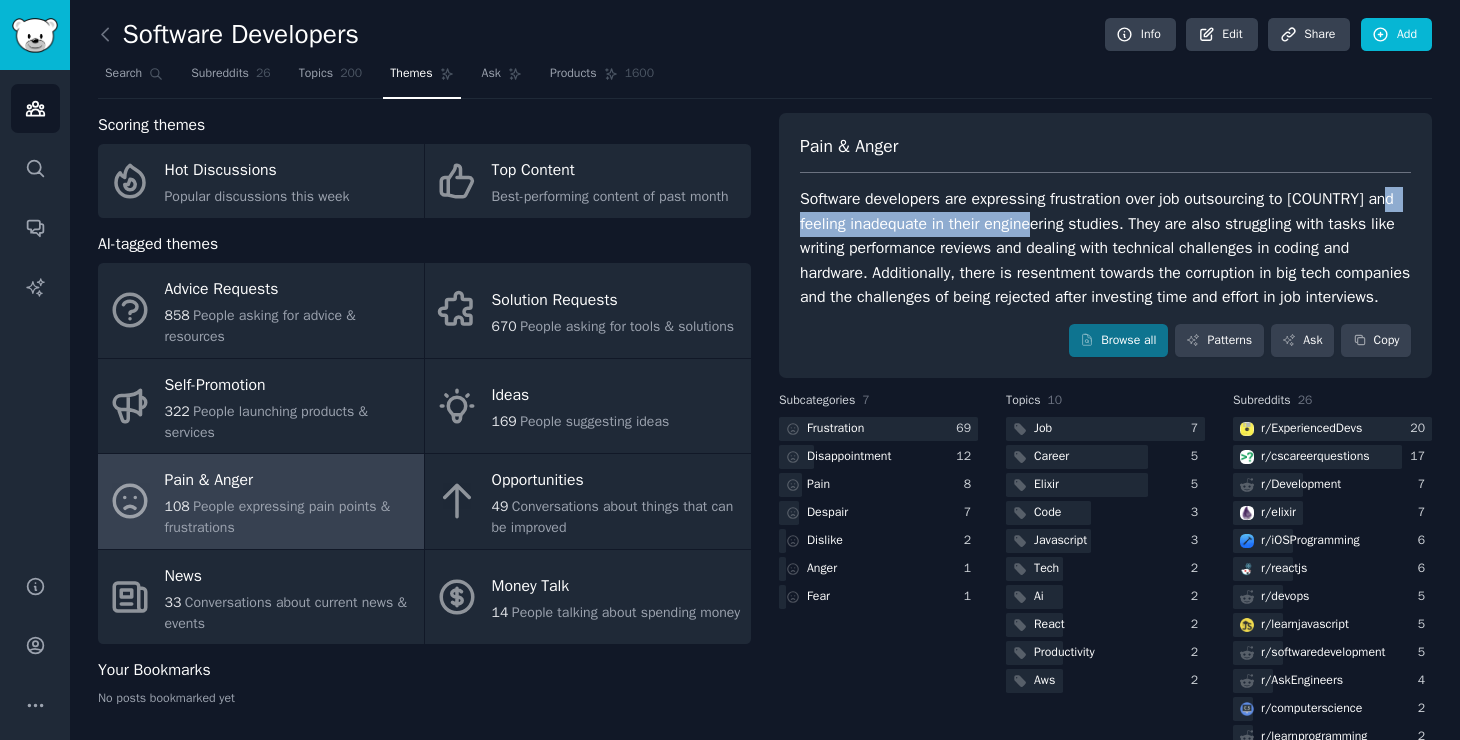drag, startPoint x: 811, startPoint y: 225, endPoint x: 1064, endPoint y: 225, distance: 253 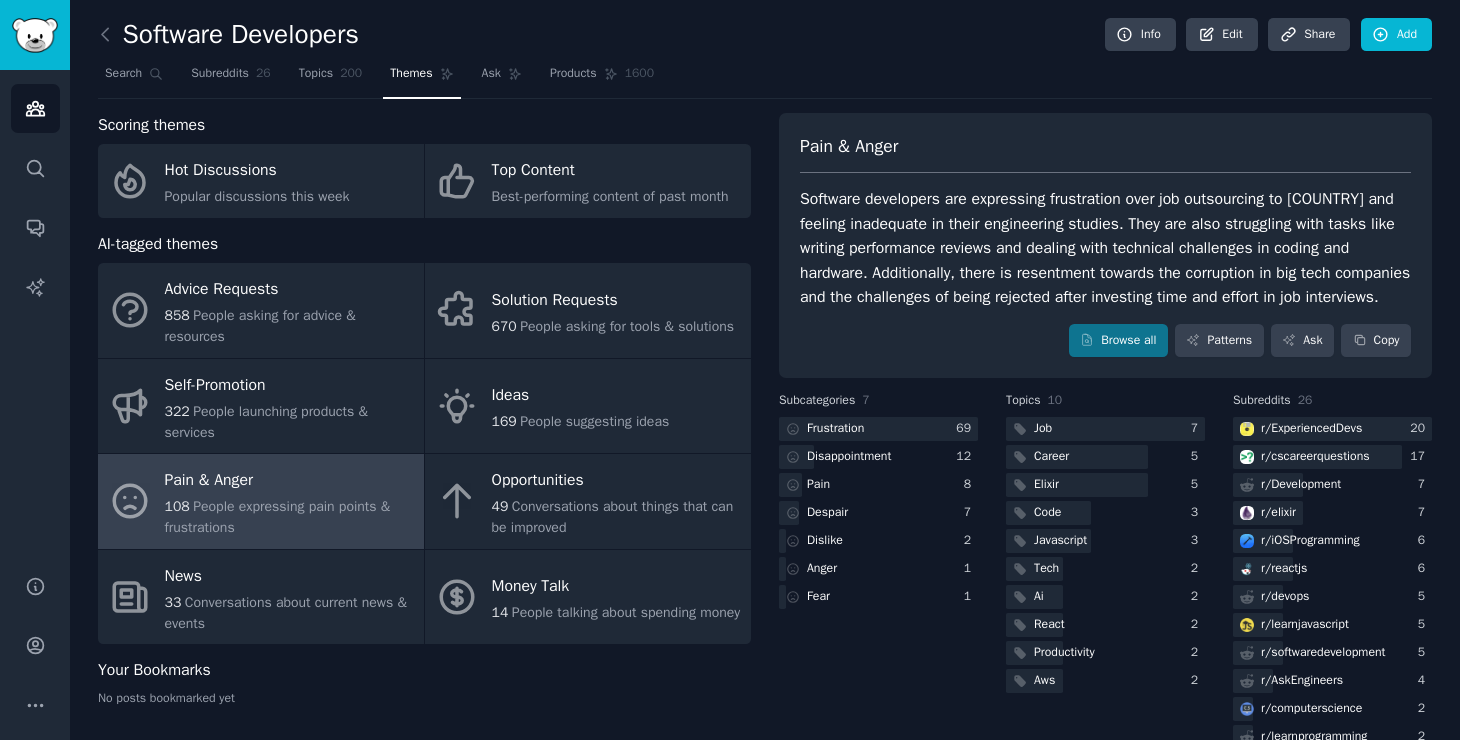 drag, startPoint x: 1125, startPoint y: 237, endPoint x: 1296, endPoint y: 238, distance: 171.00293 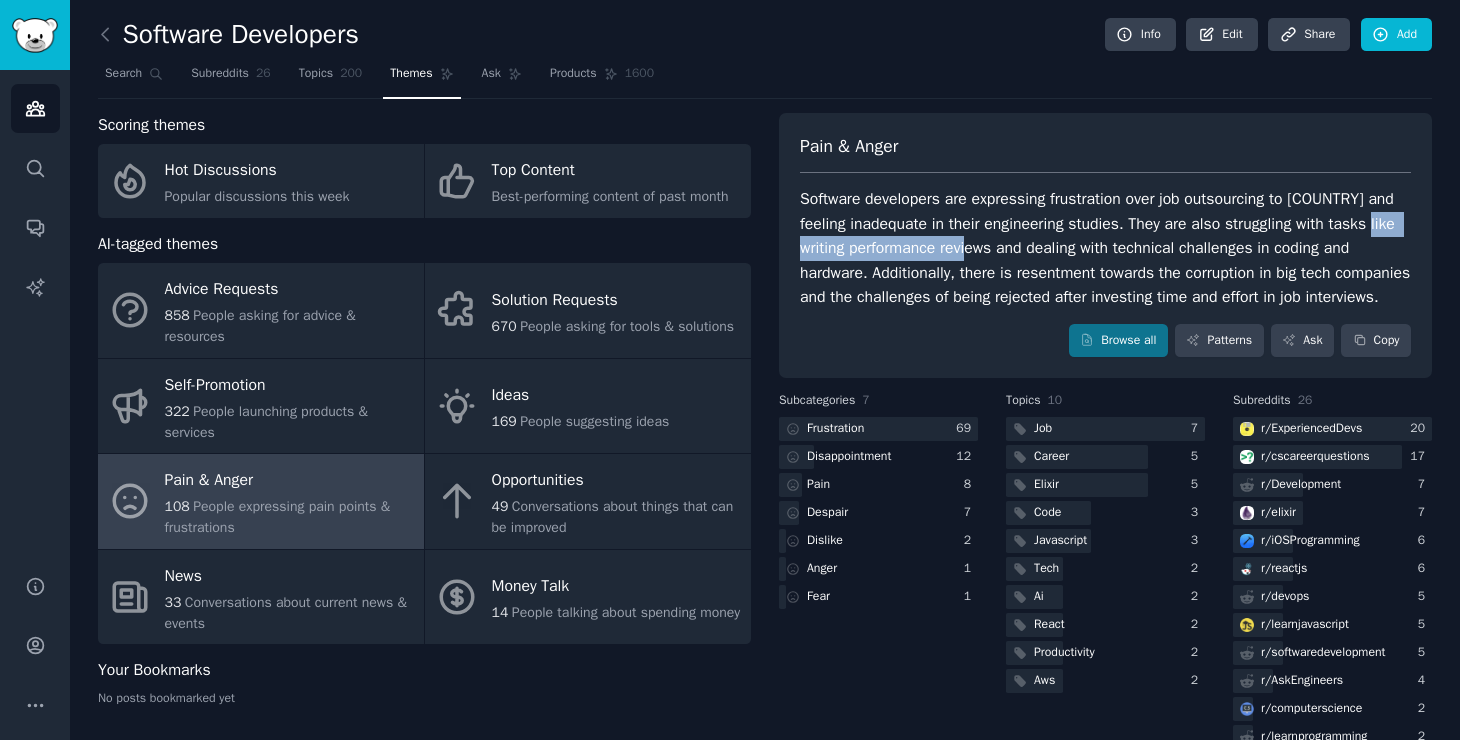drag, startPoint x: 1034, startPoint y: 248, endPoint x: 821, endPoint y: 246, distance: 213.00938 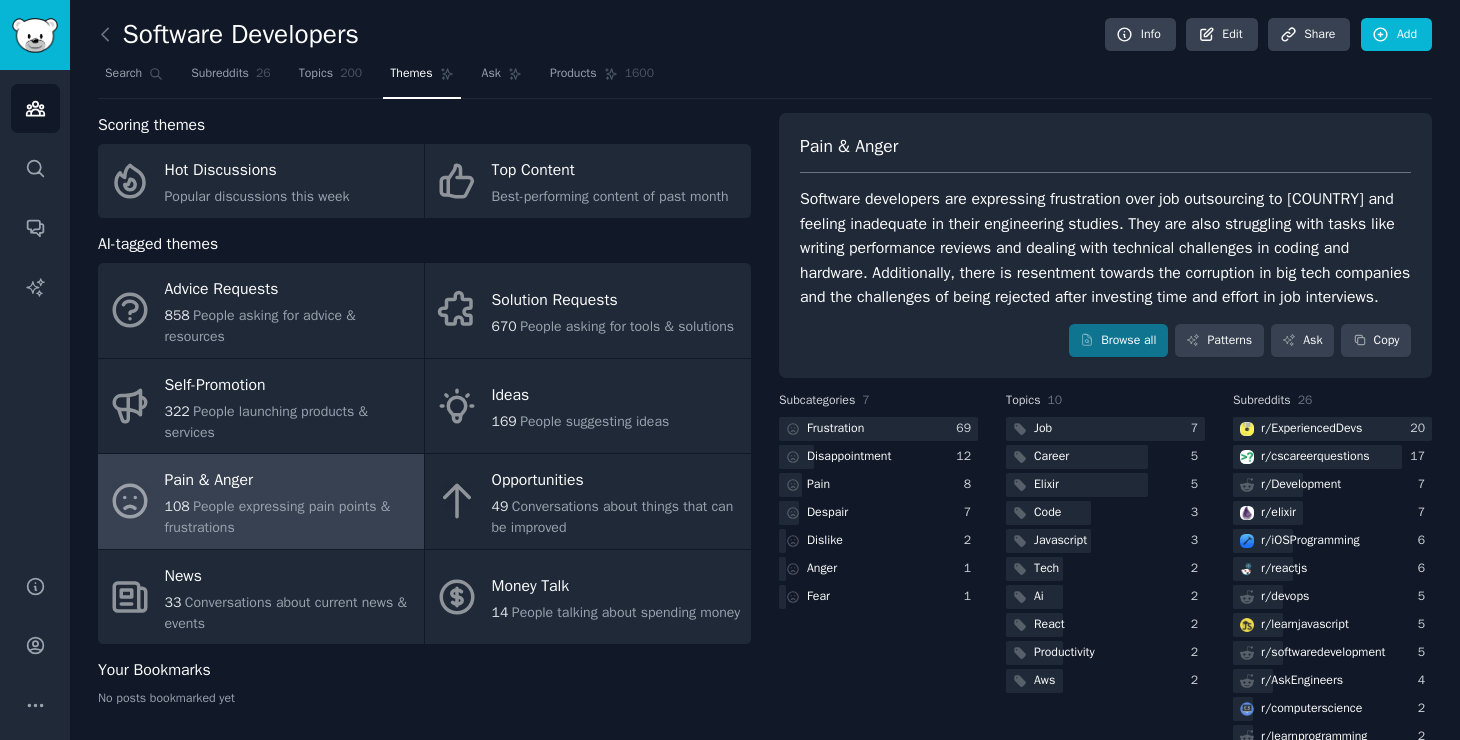 click on "Software developers are expressing frustration over job outsourcing to India and feeling inadequate in their engineering studies. They are also struggling with tasks like writing performance reviews and dealing with technical challenges in coding and hardware. Additionally, there is resentment towards the corruption in big tech companies and the challenges of being rejected after investing time and effort in job interviews." at bounding box center [1105, 248] 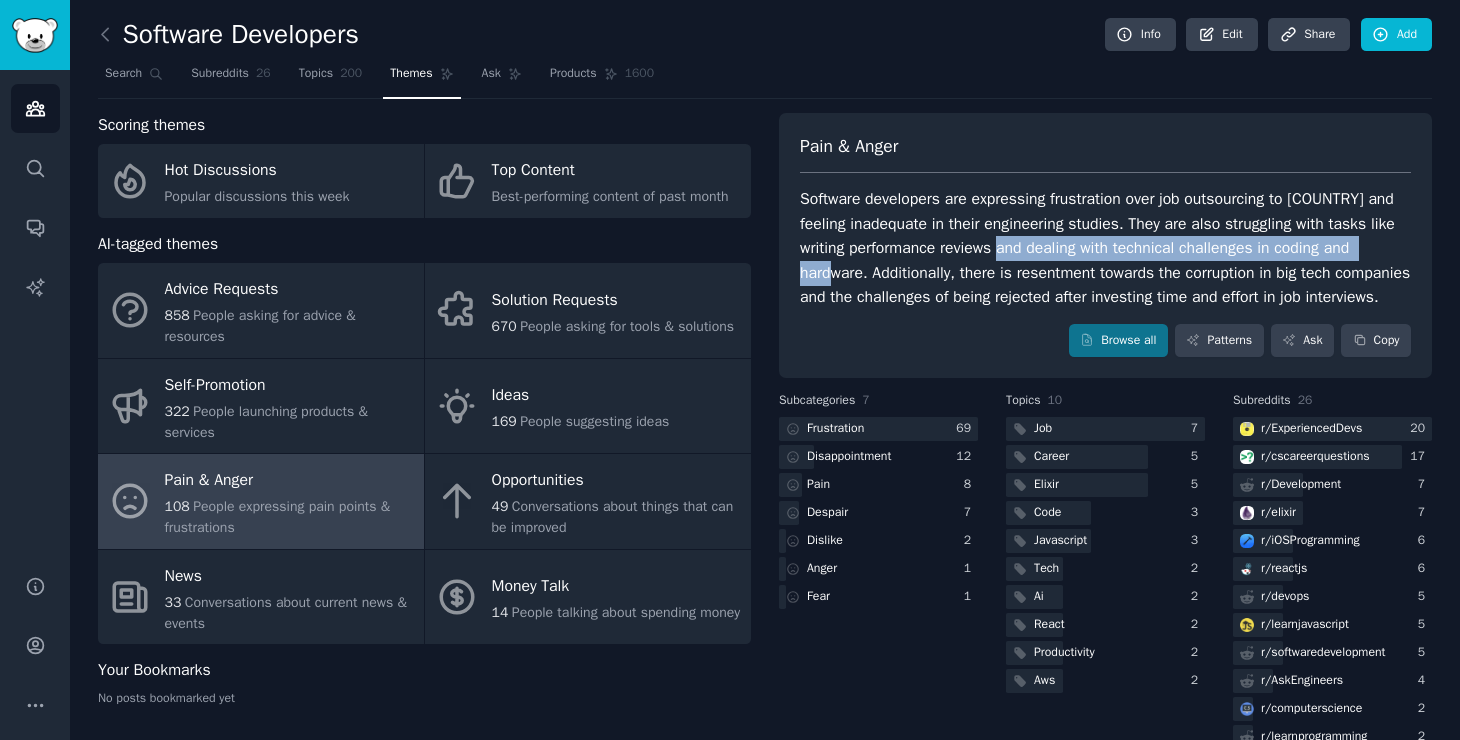 drag, startPoint x: 1065, startPoint y: 251, endPoint x: 863, endPoint y: 275, distance: 203.42075 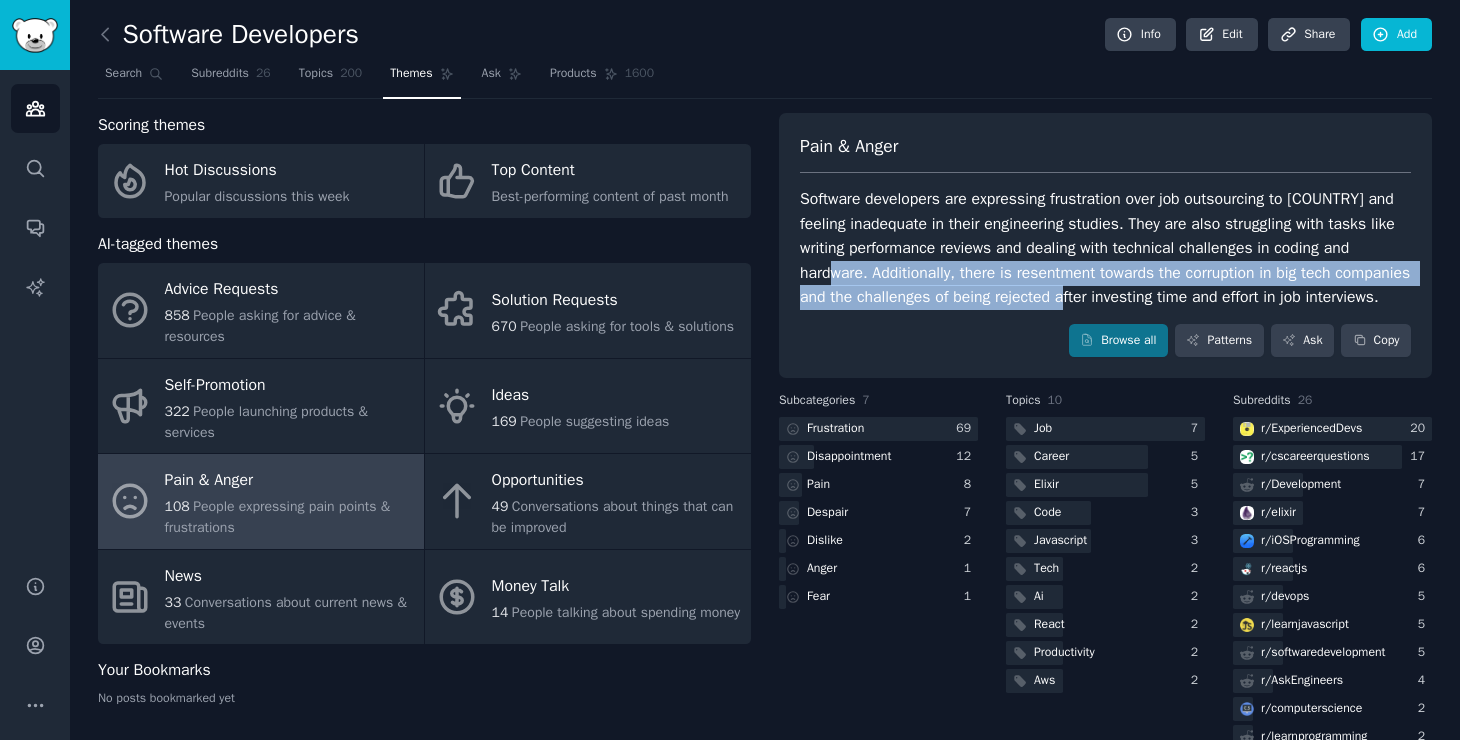 drag, startPoint x: 863, startPoint y: 275, endPoint x: 1164, endPoint y: 289, distance: 301.3254 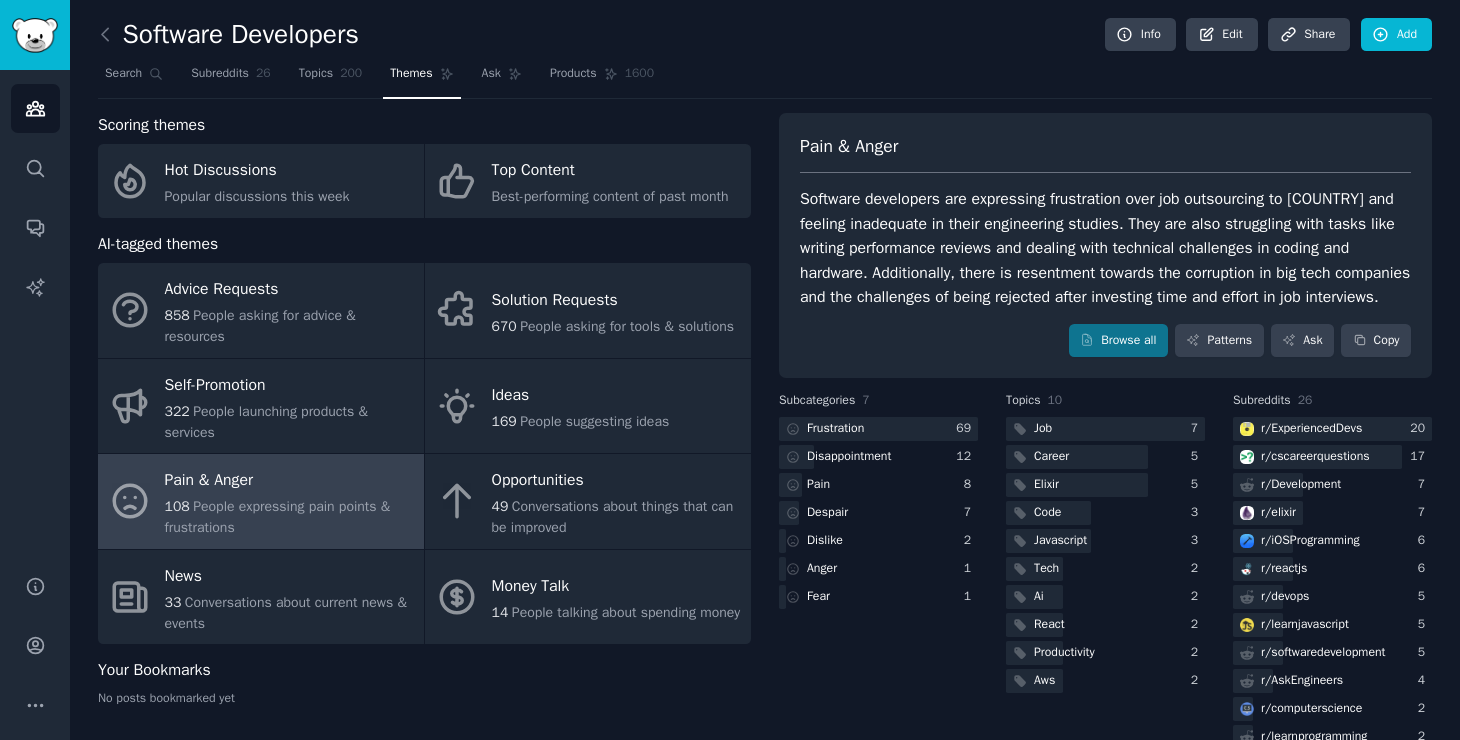 click on "Software developers are expressing frustration over job outsourcing to India and feeling inadequate in their engineering studies. They are also struggling with tasks like writing performance reviews and dealing with technical challenges in coding and hardware. Additionally, there is resentment towards the corruption in big tech companies and the challenges of being rejected after investing time and effort in job interviews." at bounding box center (1105, 248) 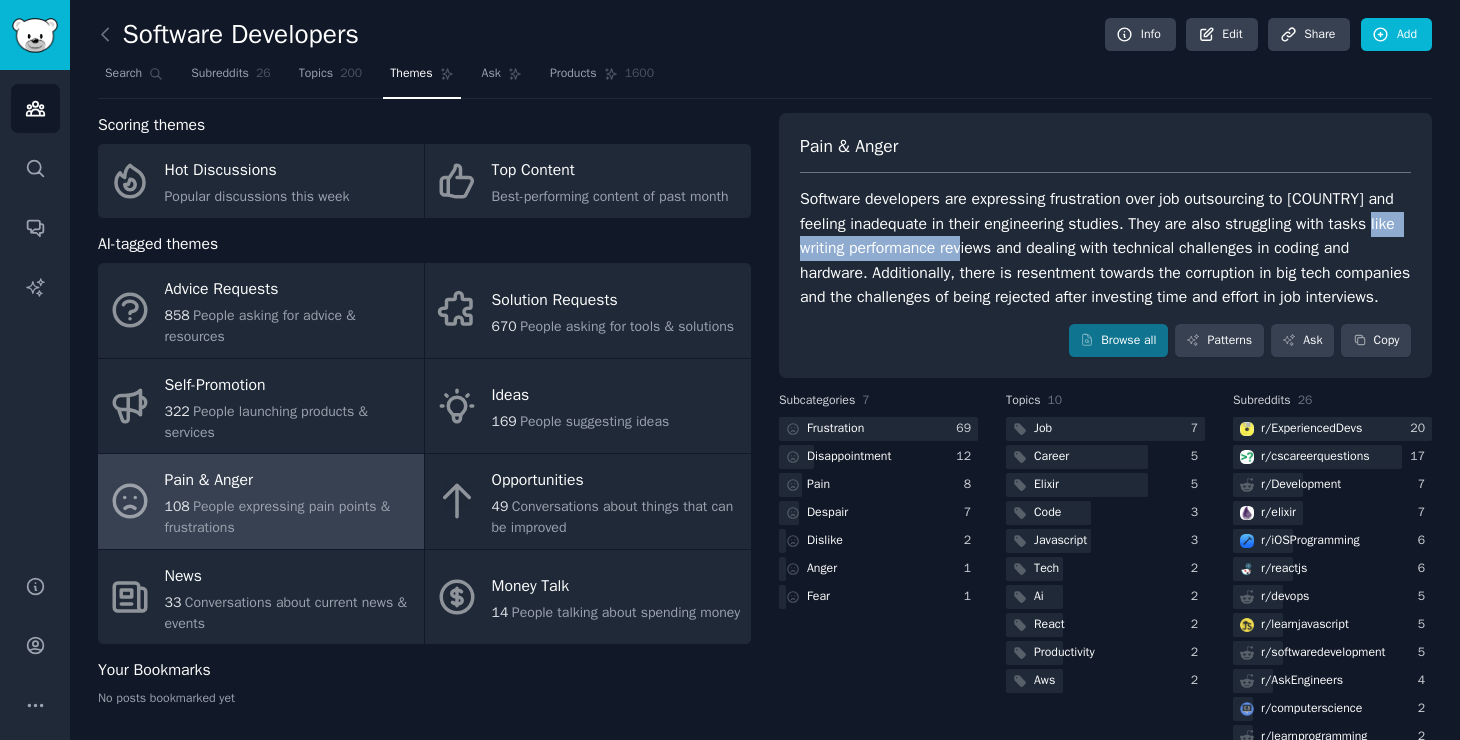 drag, startPoint x: 823, startPoint y: 249, endPoint x: 1027, endPoint y: 250, distance: 204.00246 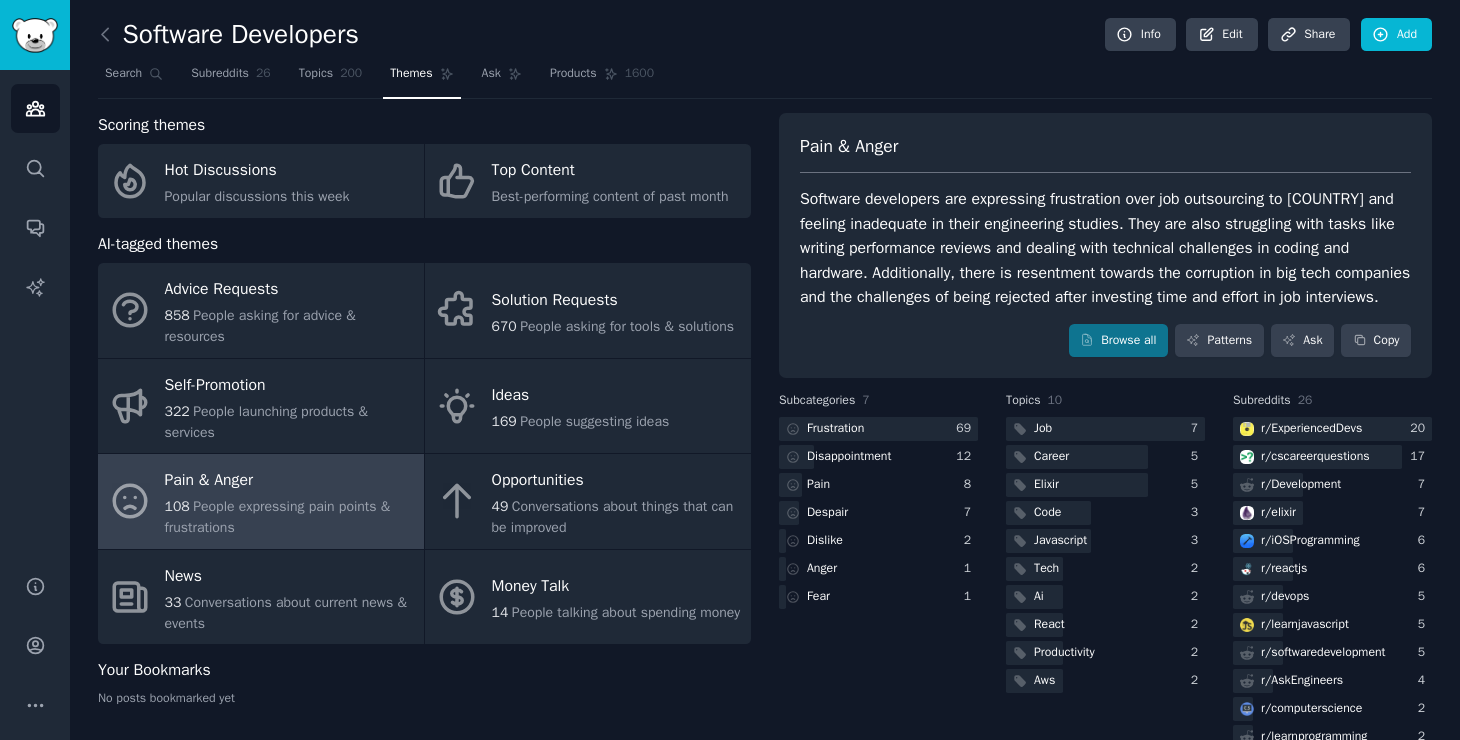 click on "Subcategories 7" at bounding box center (878, 401) 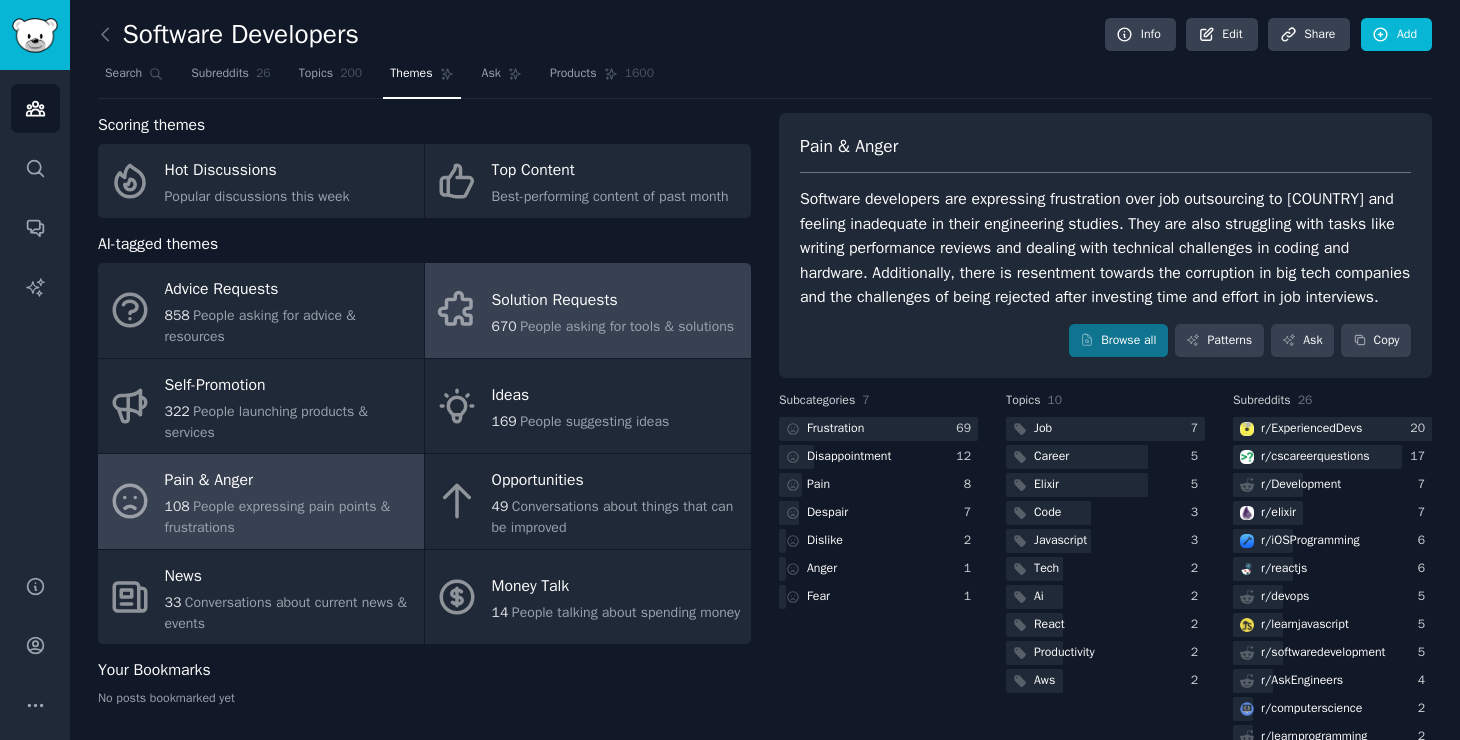 click on "Solution Requests" at bounding box center [613, 300] 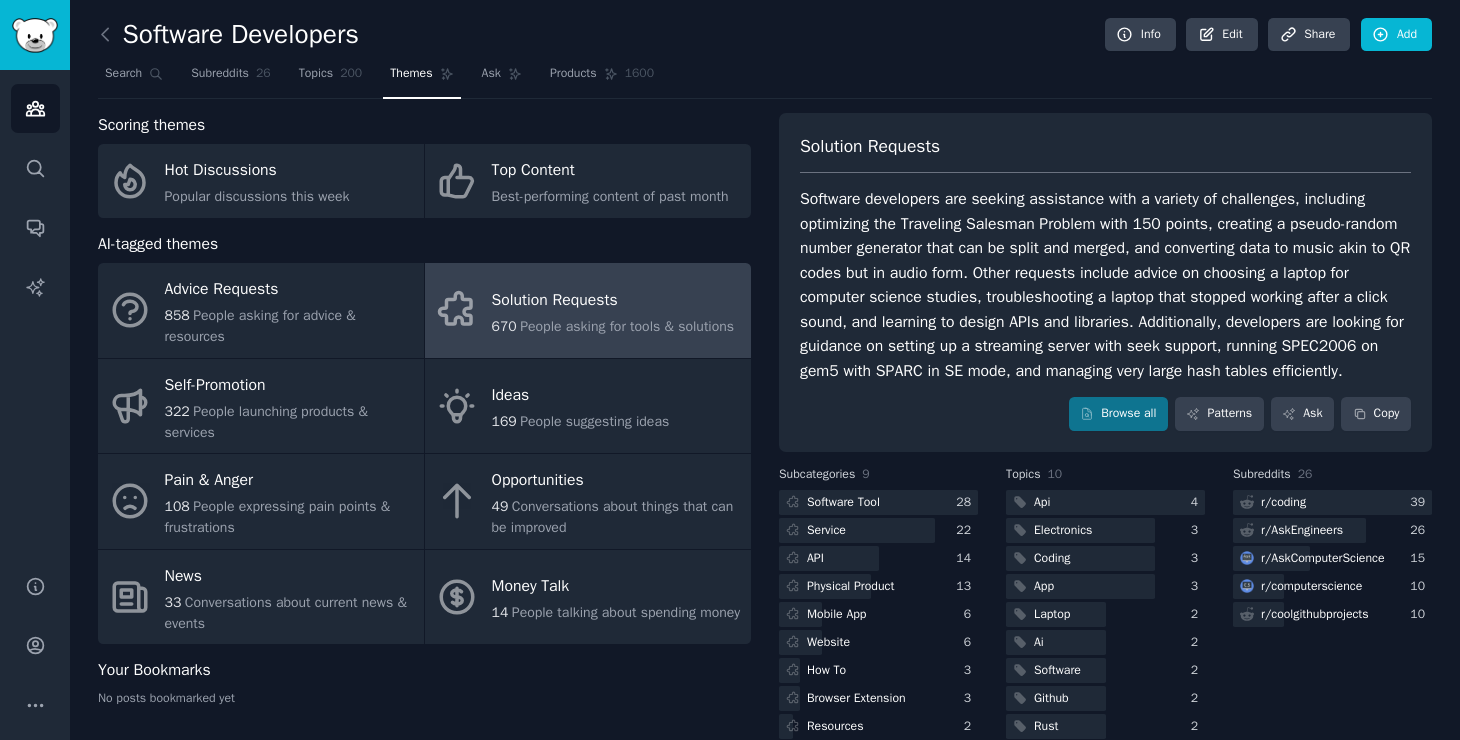 click on "Software developers are seeking assistance with a variety of challenges, including optimizing the Traveling Salesman Problem with 150 points, creating a pseudo-random number generator that can be split and merged, and converting data to music akin to QR codes but in audio form. Other requests include advice on choosing a laptop for computer science studies, troubleshooting a laptop that stopped working after a click sound, and learning to design APIs and libraries. Additionally, developers are looking for guidance on setting up a streaming server with seek support, running SPEC2006 on gem5 with SPARC in SE mode, and managing very large hash tables efficiently." at bounding box center [1105, 285] 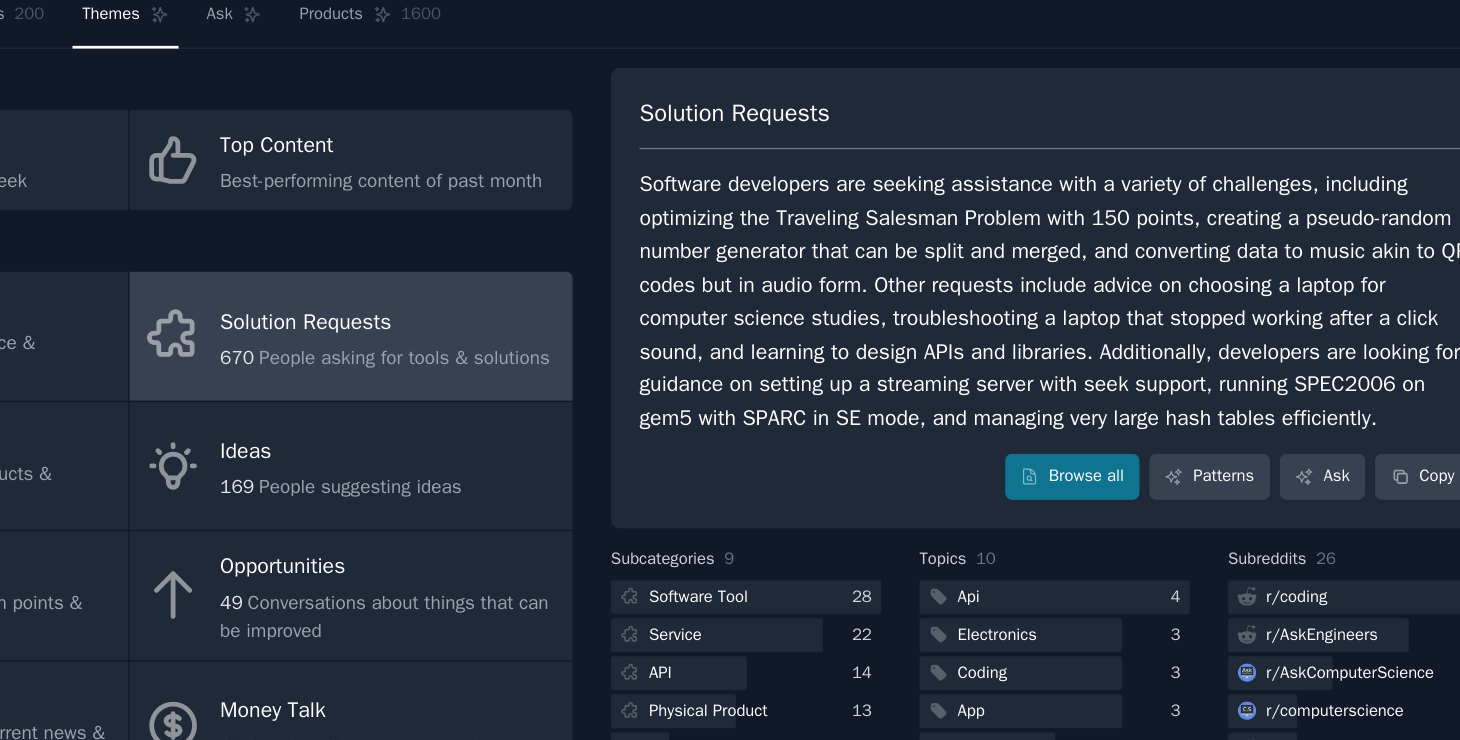 scroll, scrollTop: 0, scrollLeft: 0, axis: both 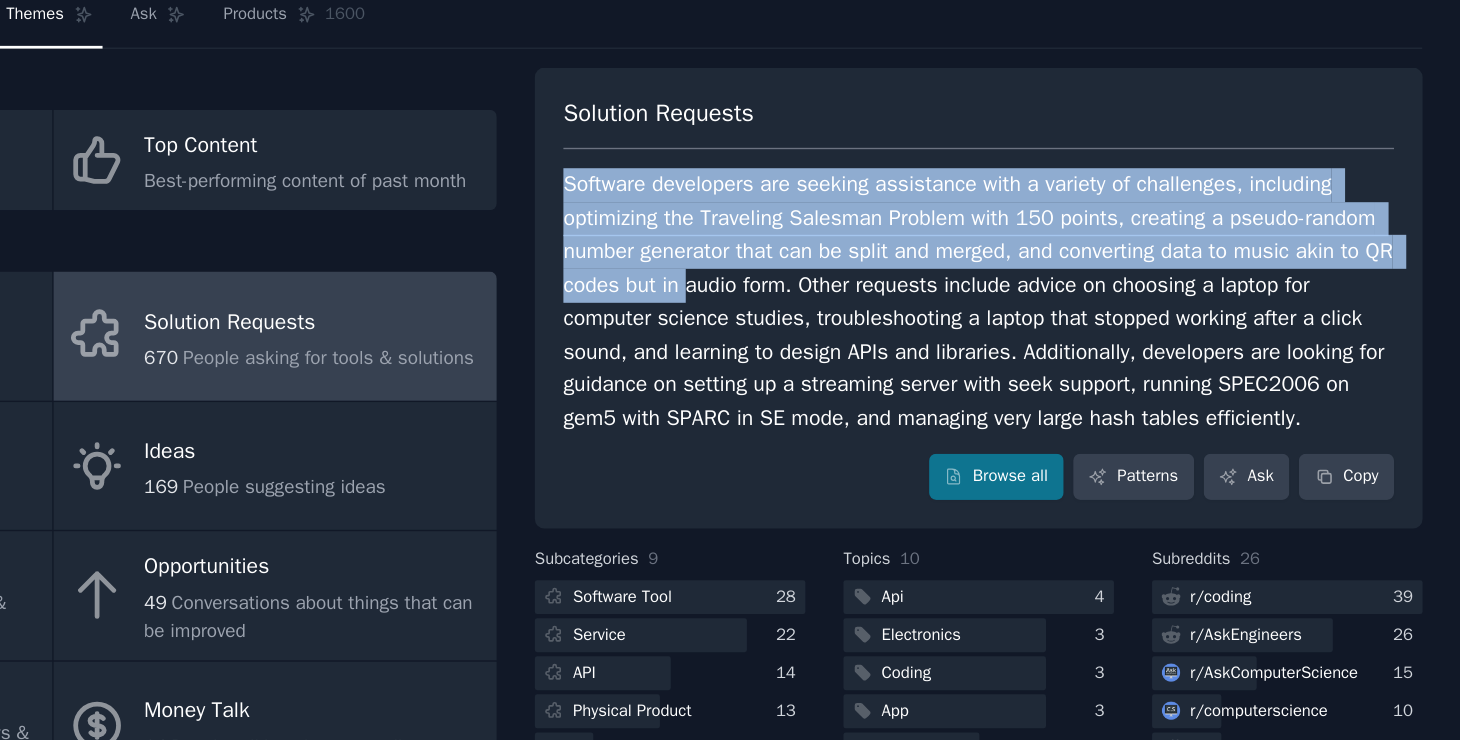 drag, startPoint x: 798, startPoint y: 199, endPoint x: 1016, endPoint y: 261, distance: 226.6451 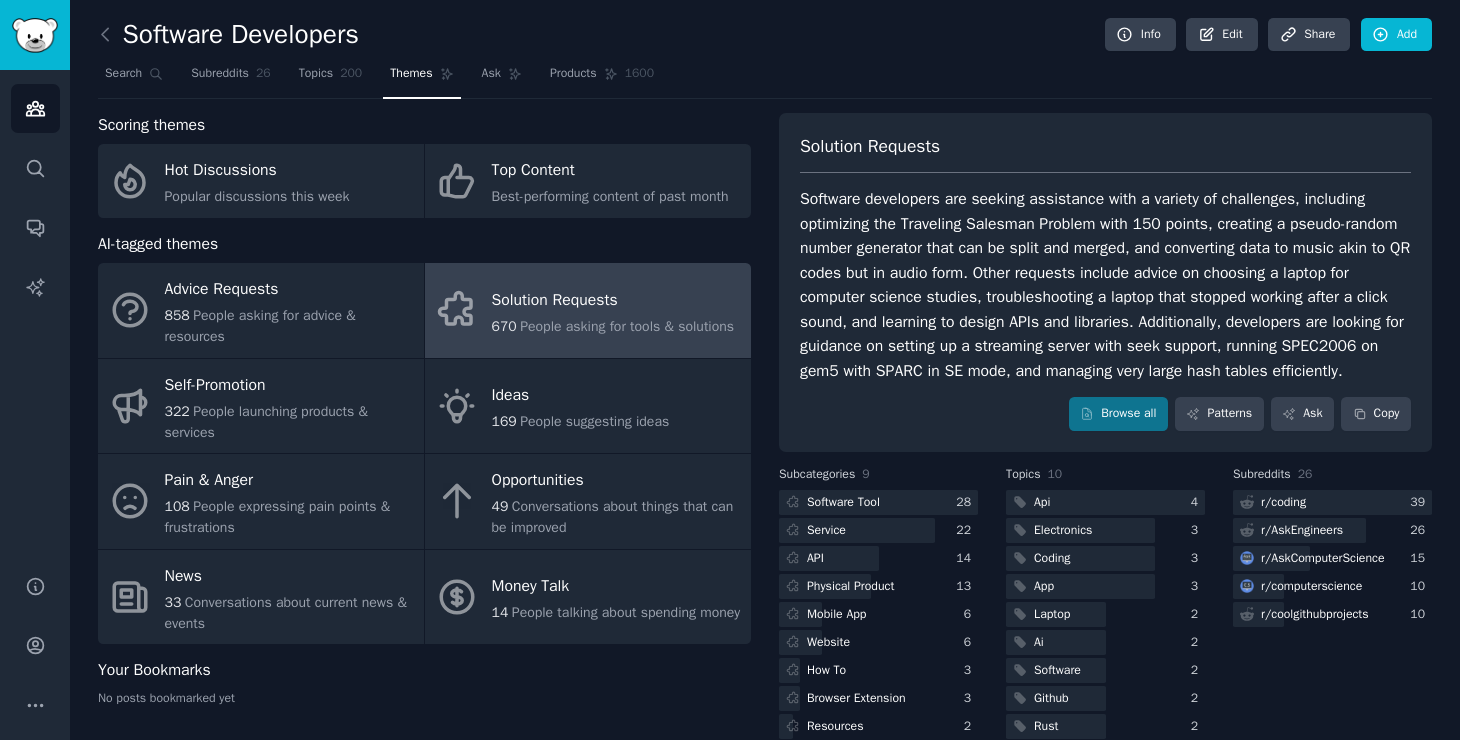 click on "Software Developers" at bounding box center (228, 35) 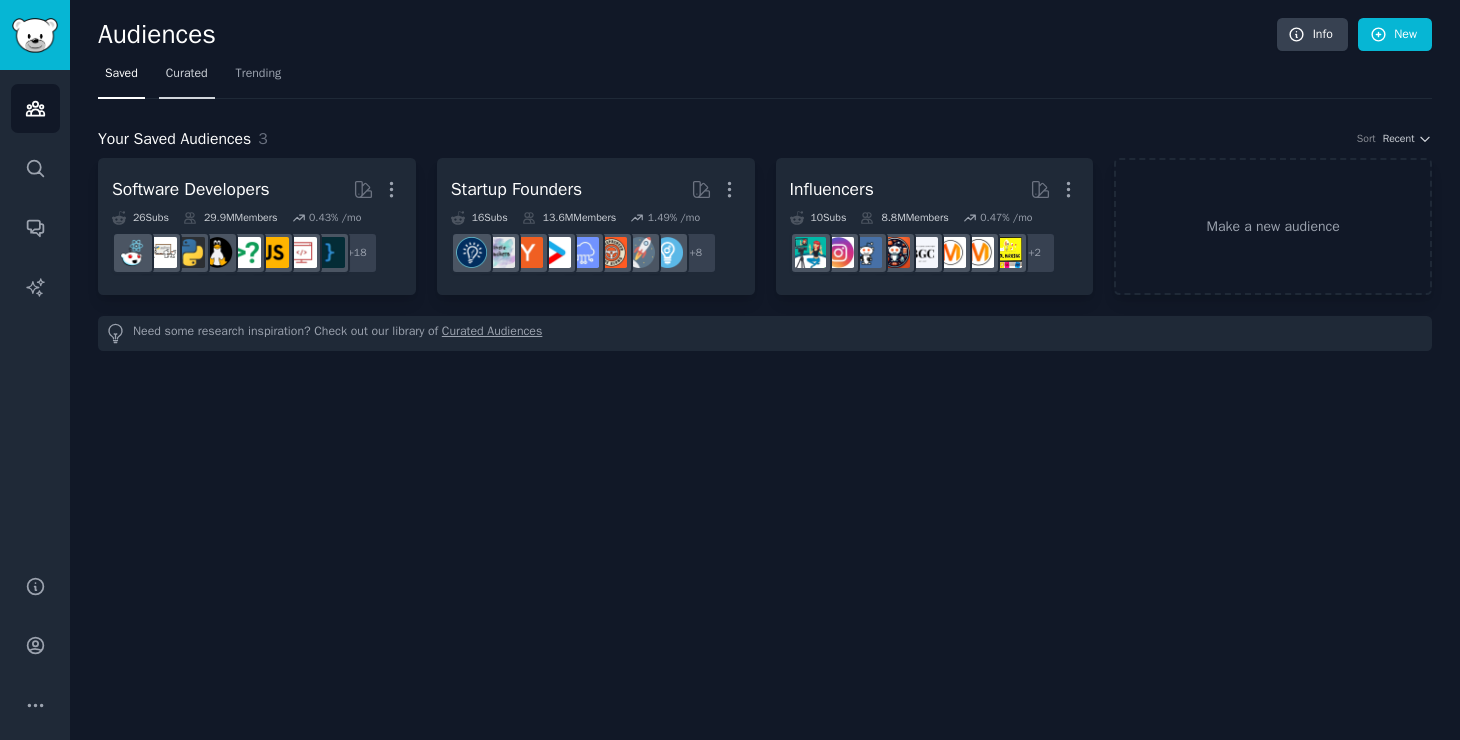 click on "Curated" at bounding box center [187, 74] 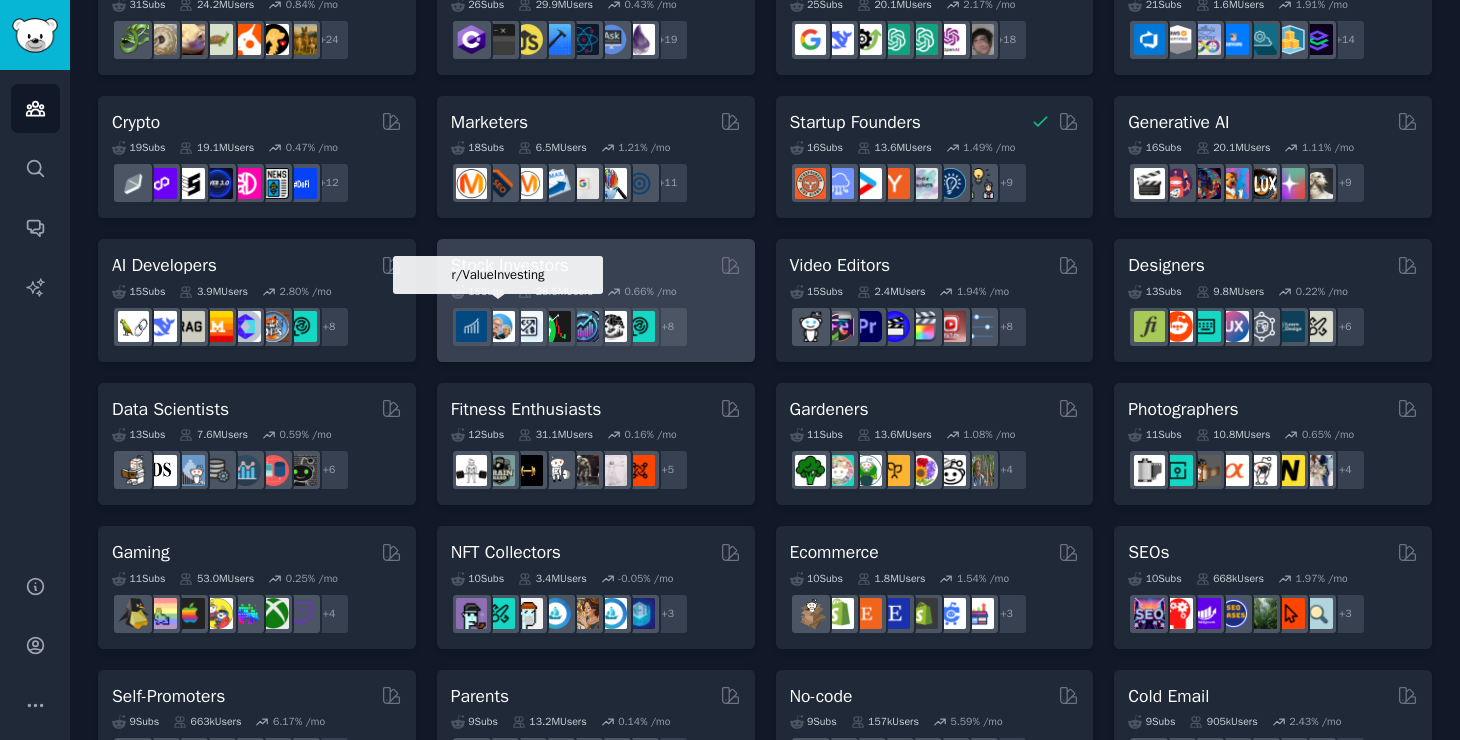 scroll, scrollTop: 0, scrollLeft: 0, axis: both 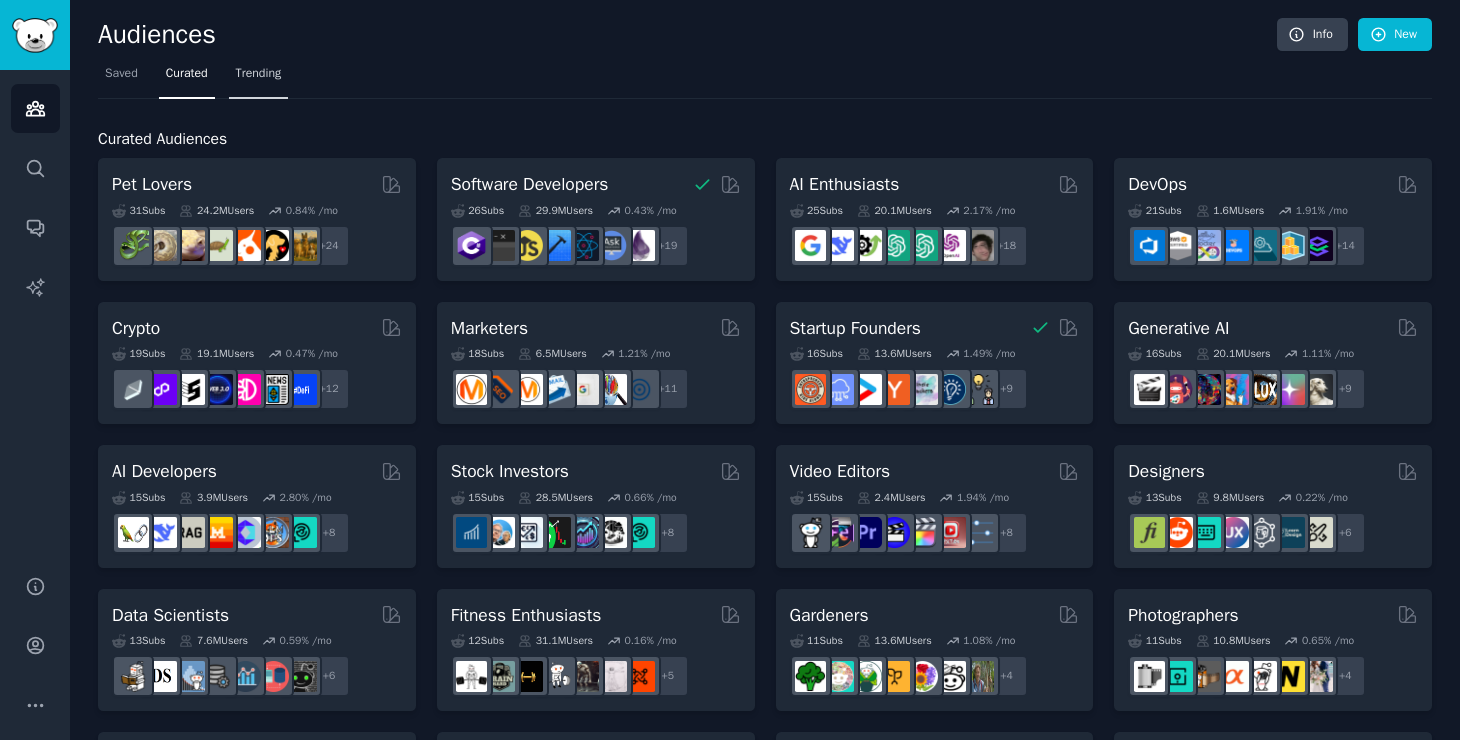 click on "Trending" at bounding box center [259, 74] 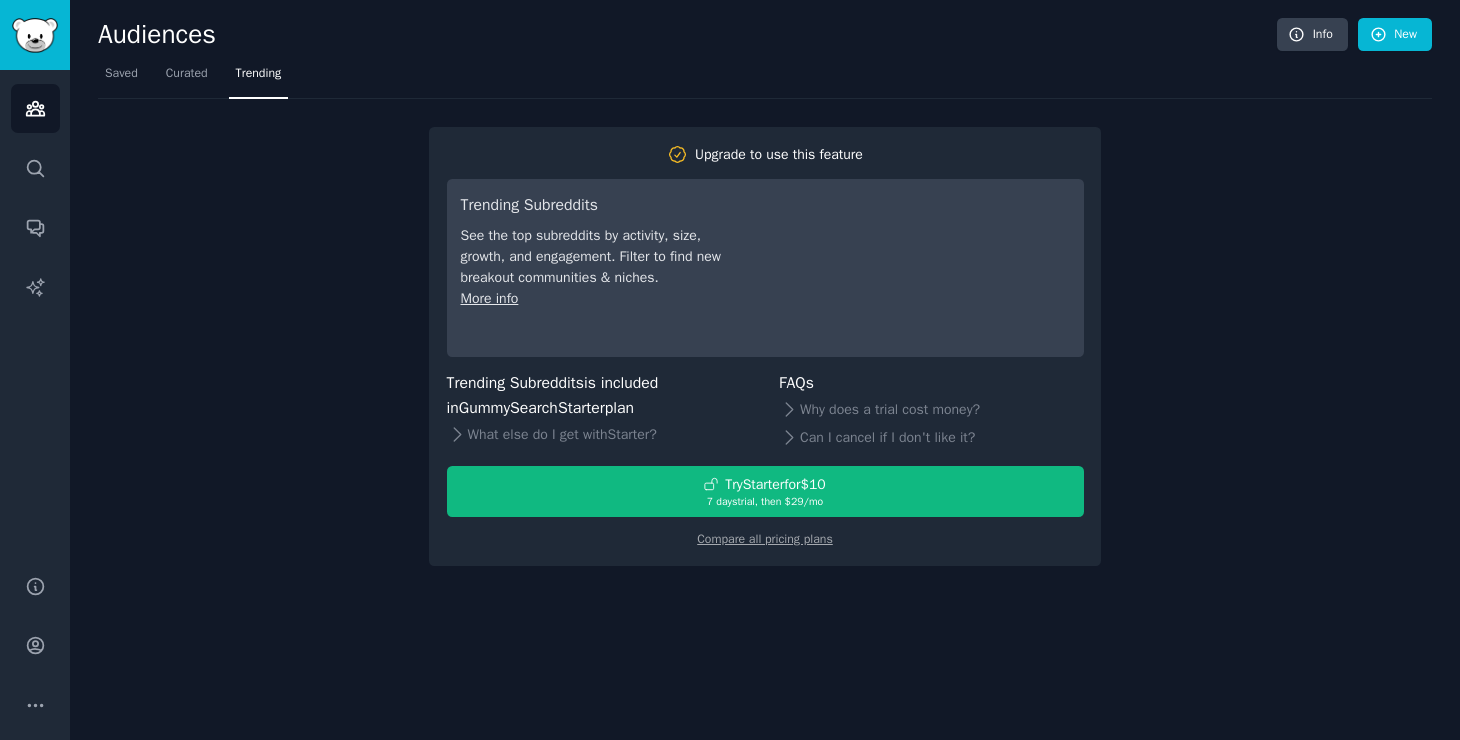 click on "Upgrade to use this feature Trending Subreddits See the top subreddits by activity, size, growth, and engagement. Filter to find new breakout communities & niches. More info Trending Subreddits  is included in  GummySearch  Starter  plan What else do I get with  Starter ? FAQs Why does a trial cost money? Can I cancel if I don't like it? Try  Starter  for  $10 7 days  trial, then $ 29 /mo Compare all pricing plans" at bounding box center [765, 332] 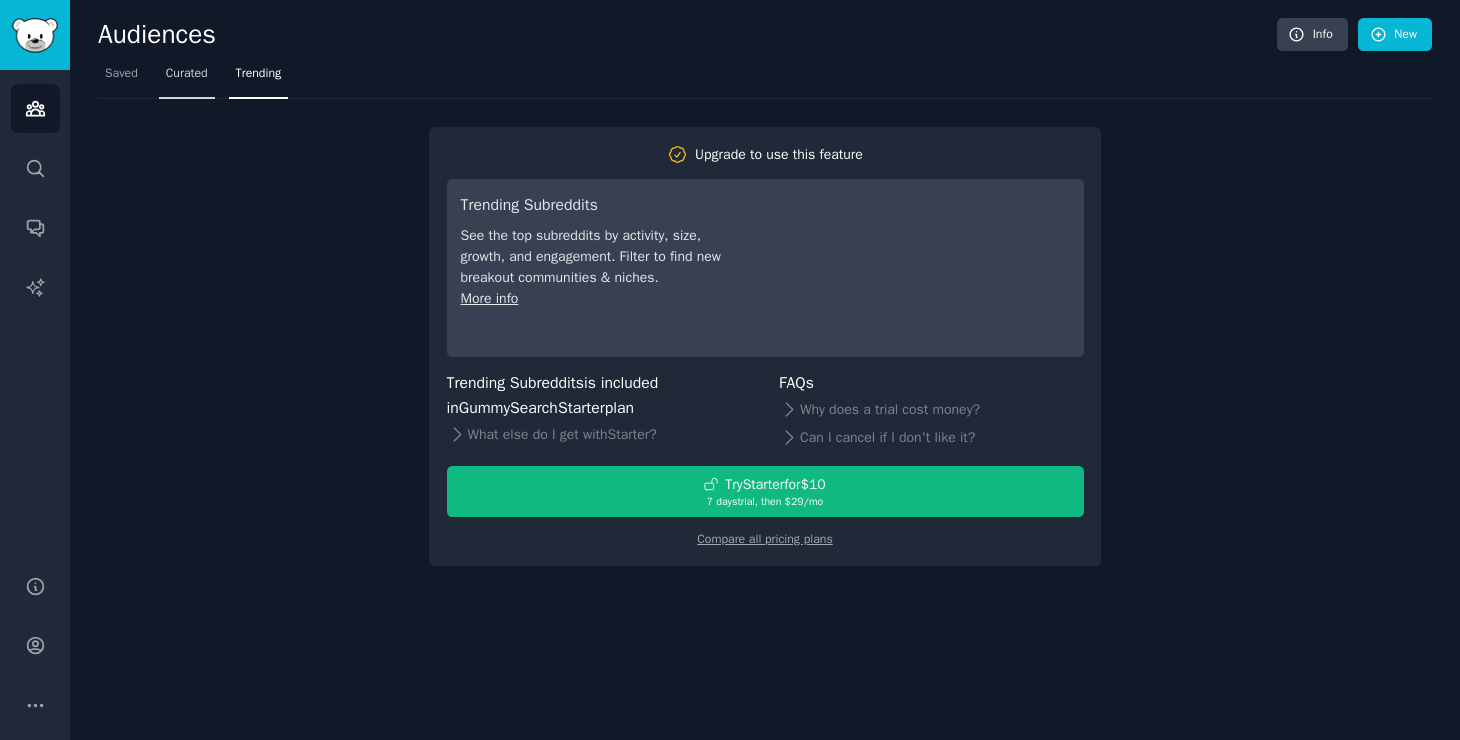 click on "Curated" at bounding box center (187, 74) 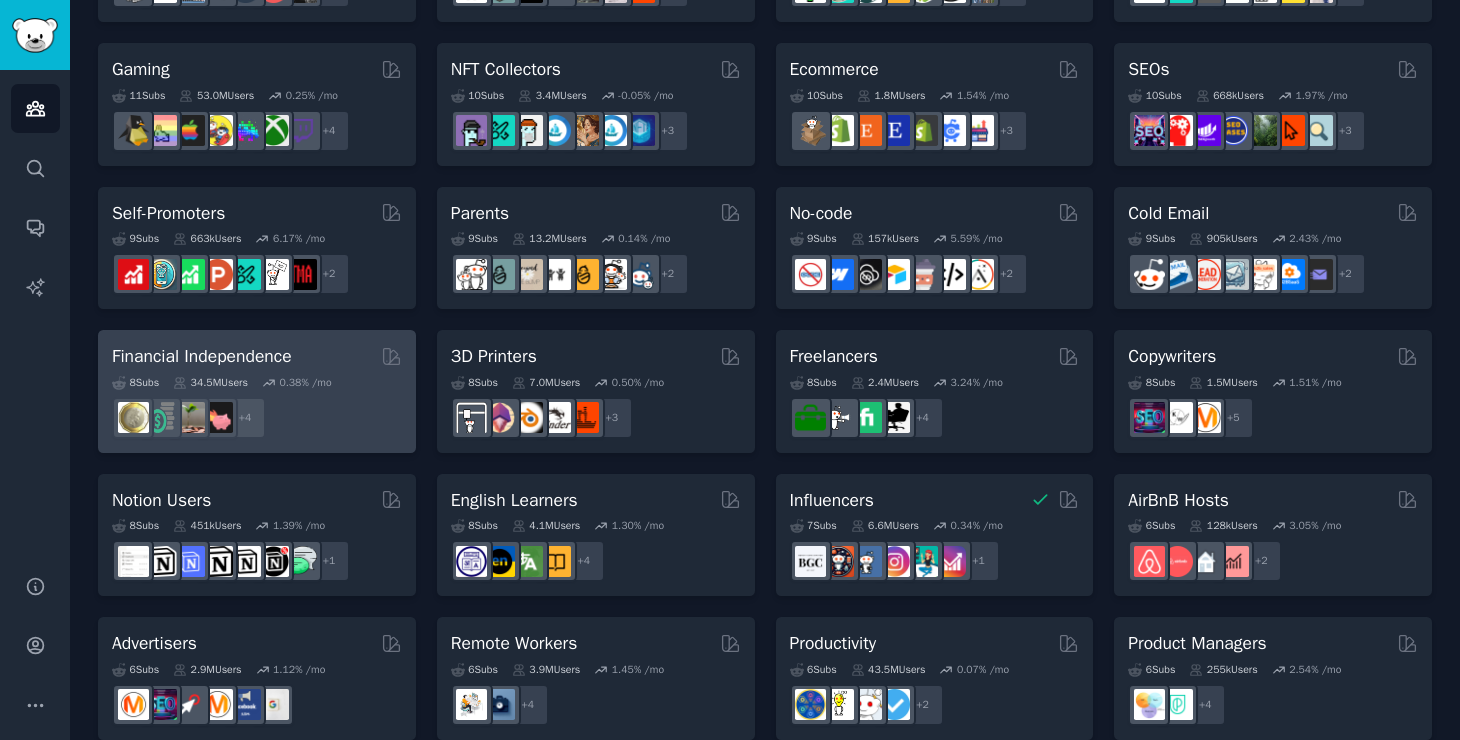 scroll, scrollTop: 677, scrollLeft: 0, axis: vertical 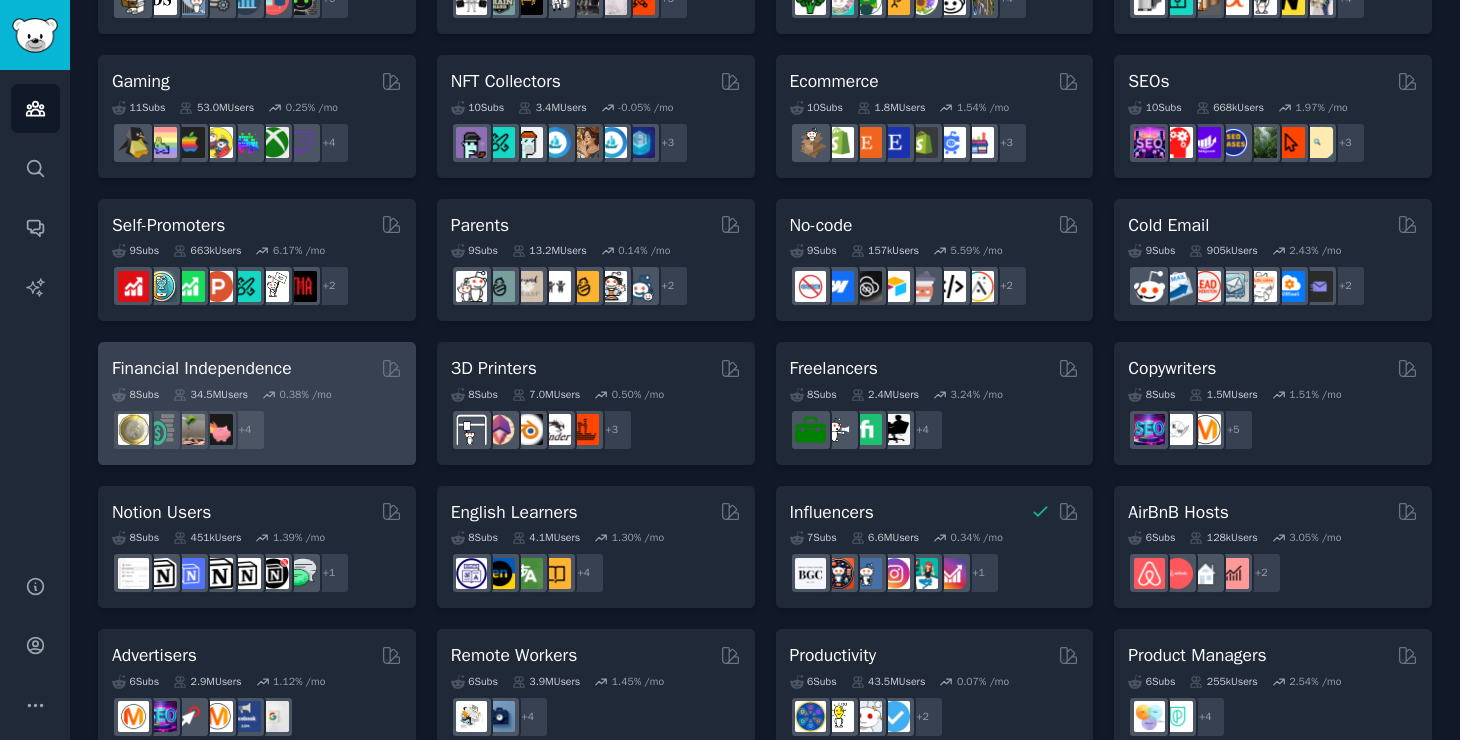 click on "Financial Independence" at bounding box center (257, 368) 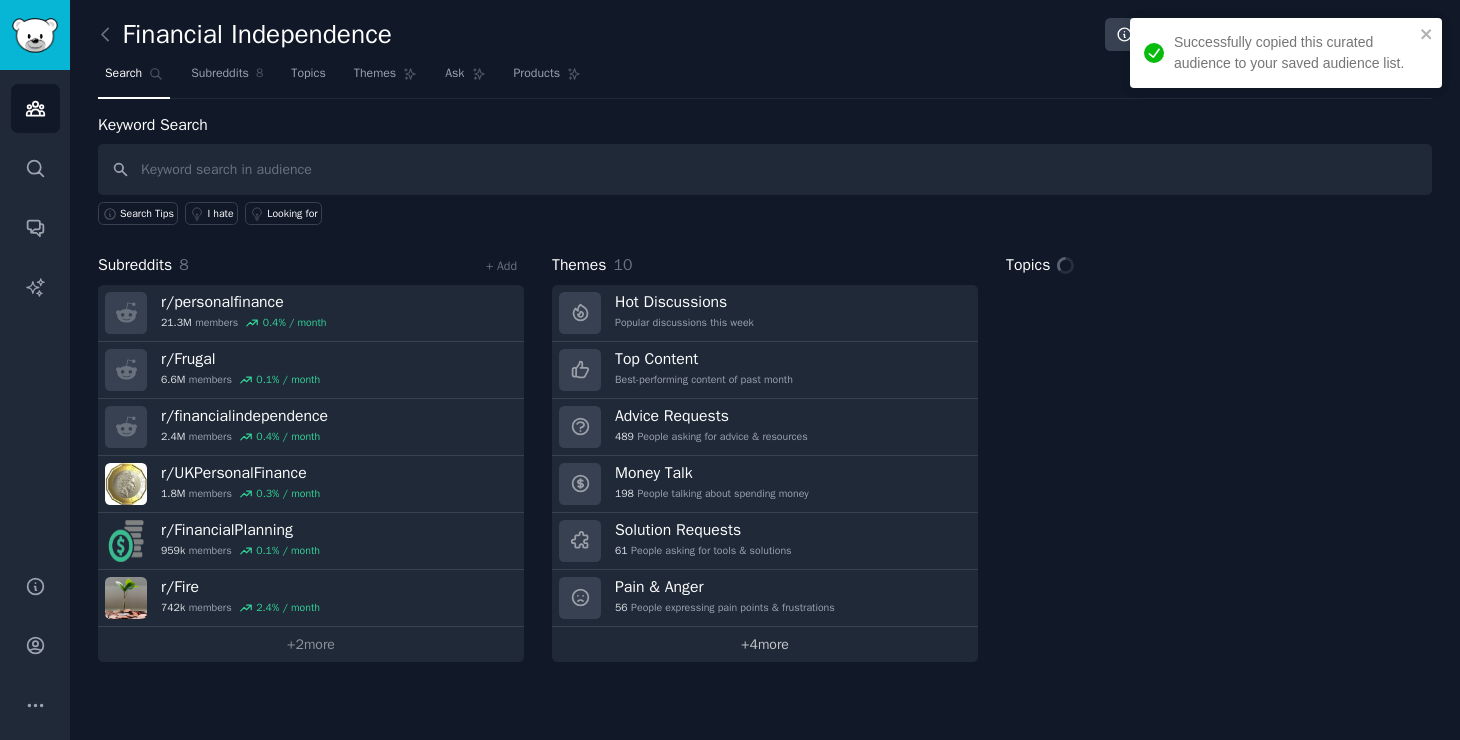 click on "+  4  more" at bounding box center [765, 644] 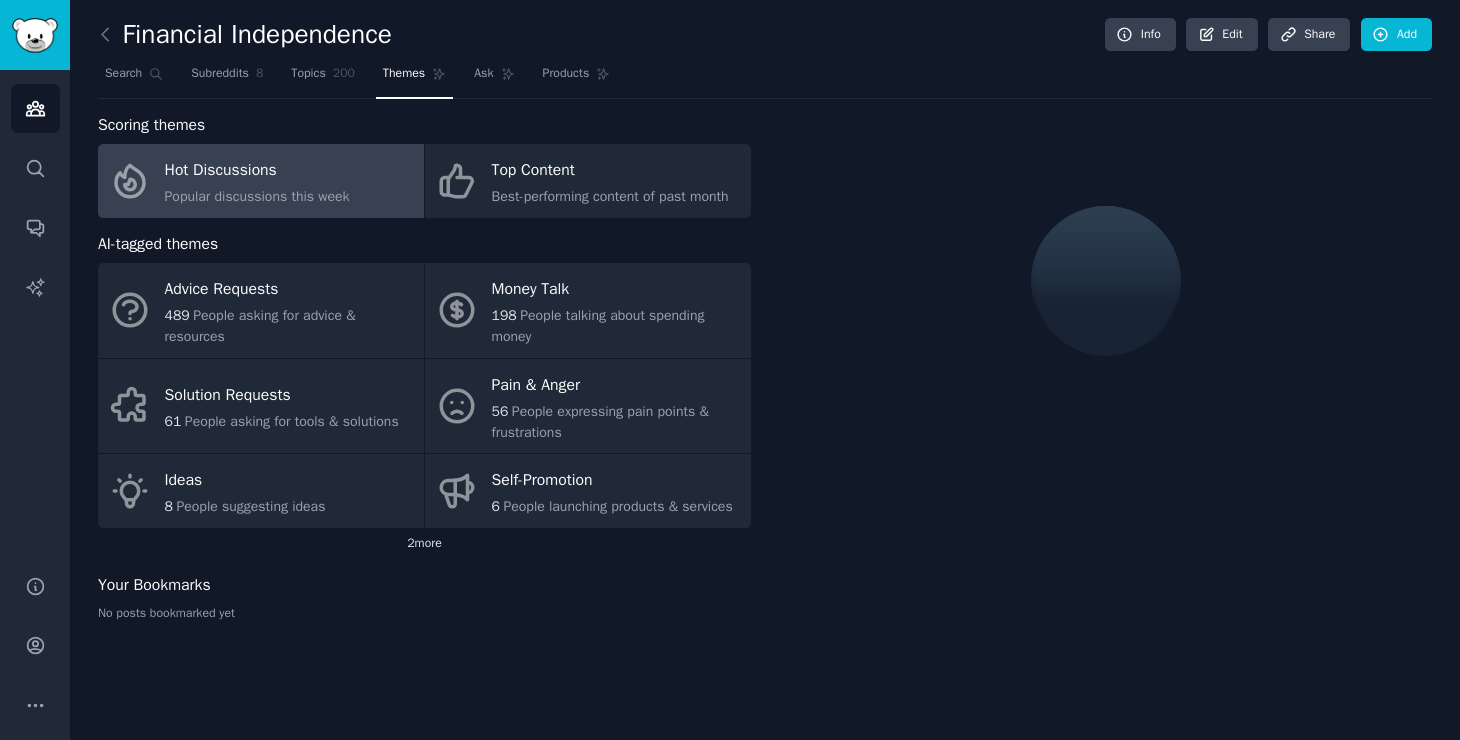 click on "2  more" 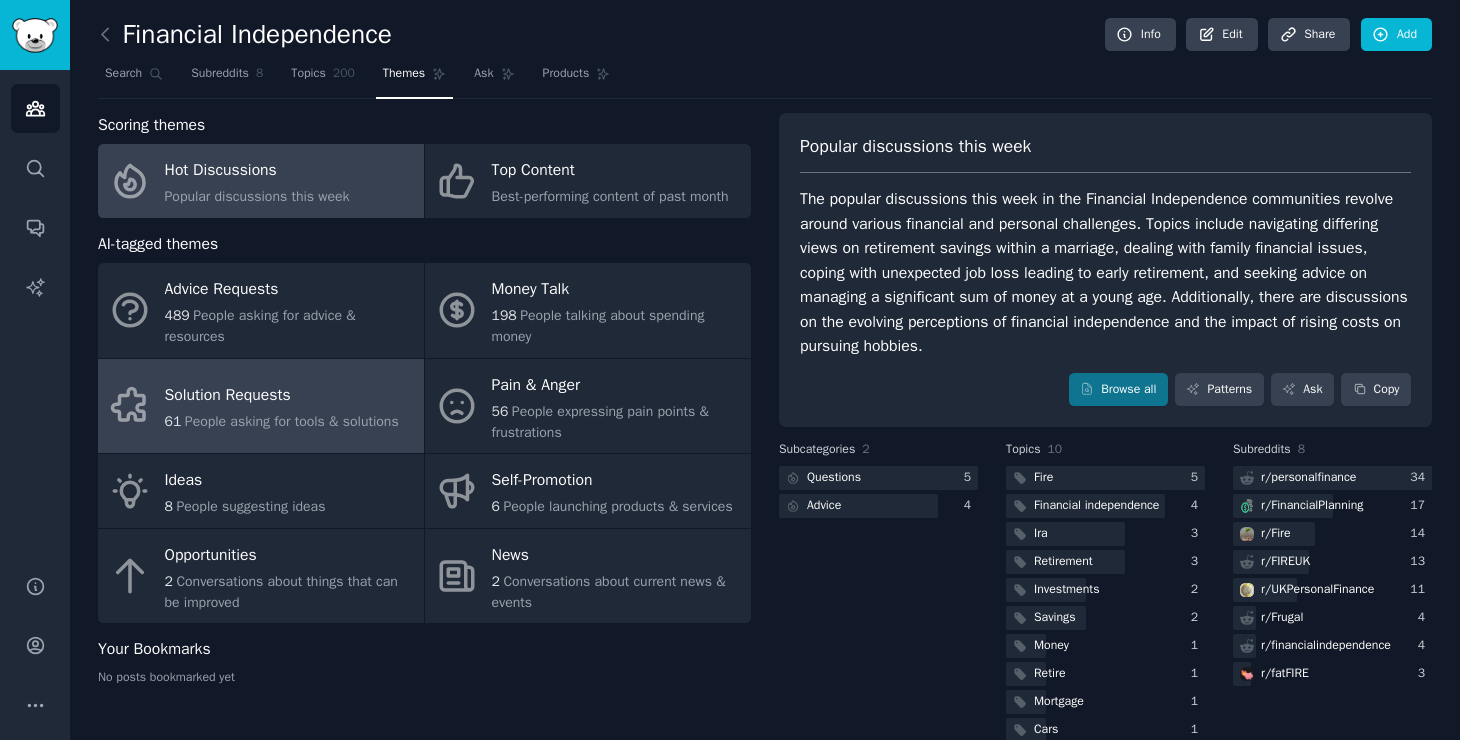 click on "Solution Requests" at bounding box center [282, 396] 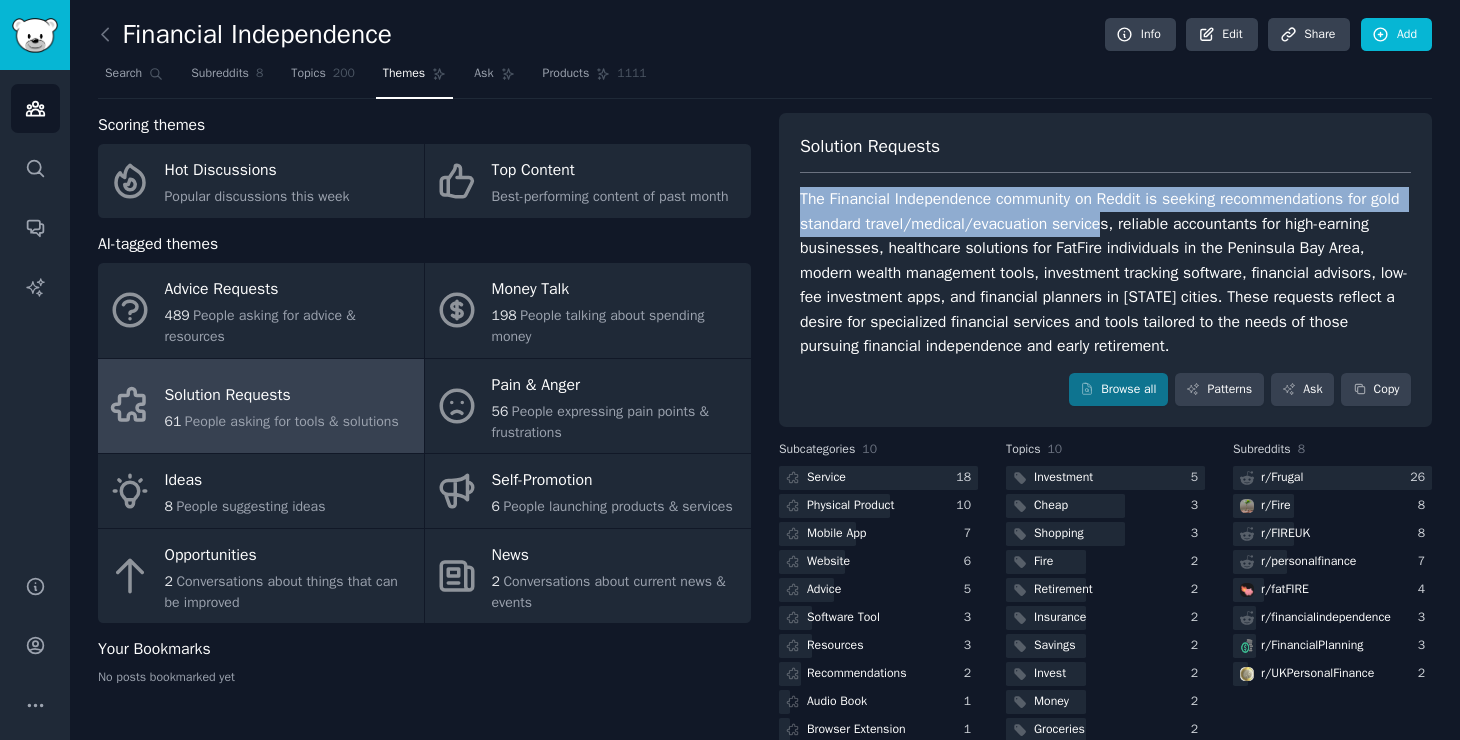 drag, startPoint x: 797, startPoint y: 192, endPoint x: 1141, endPoint y: 221, distance: 345.2202 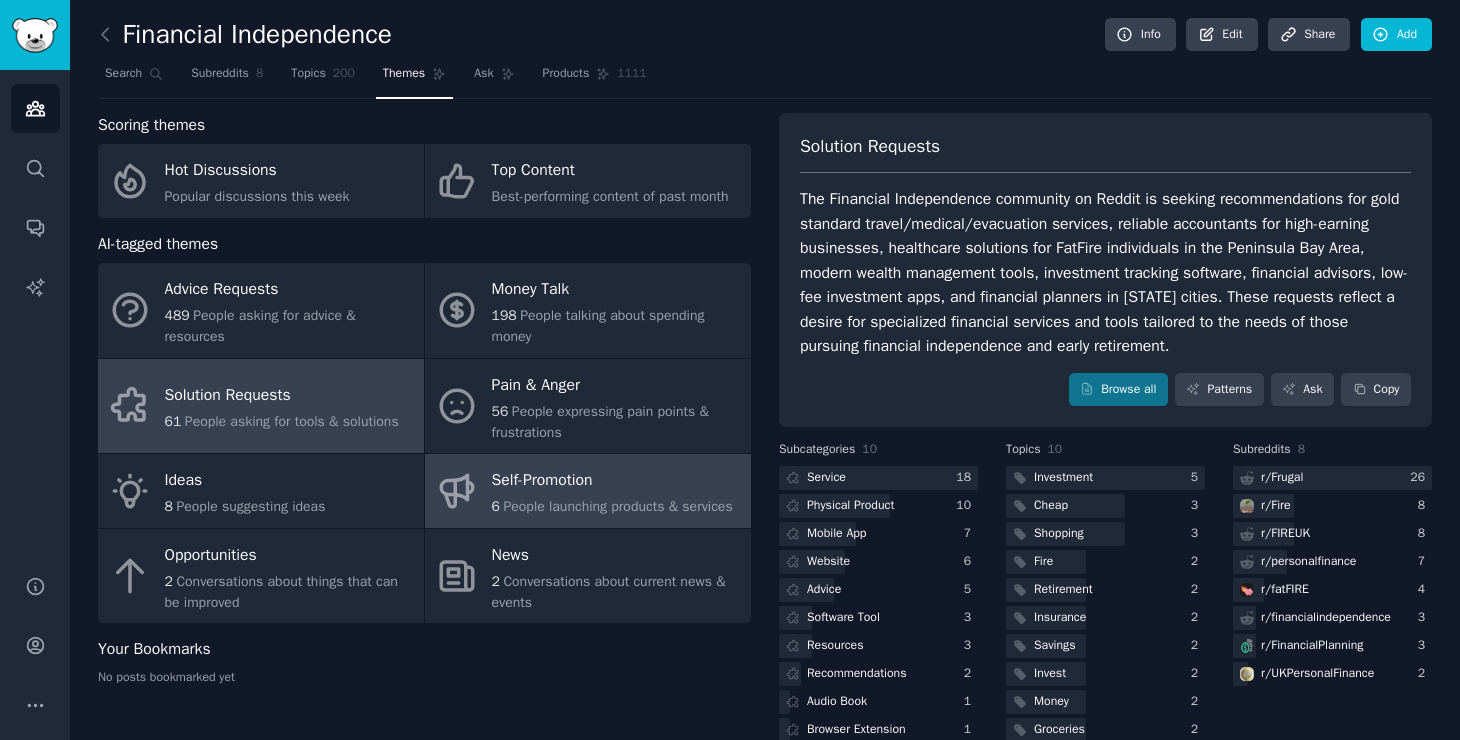 click on "6 People launching products & services" at bounding box center (612, 506) 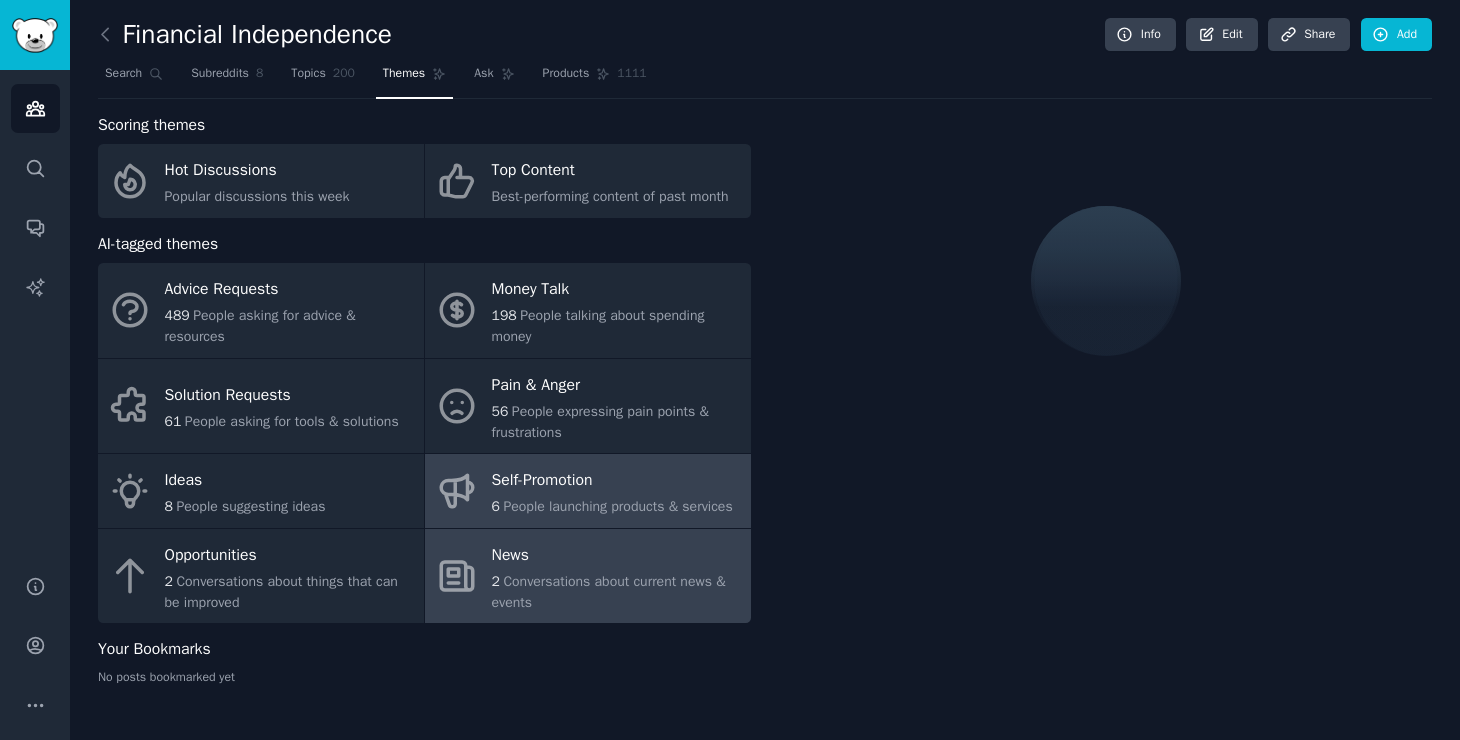 click on "News" at bounding box center [616, 555] 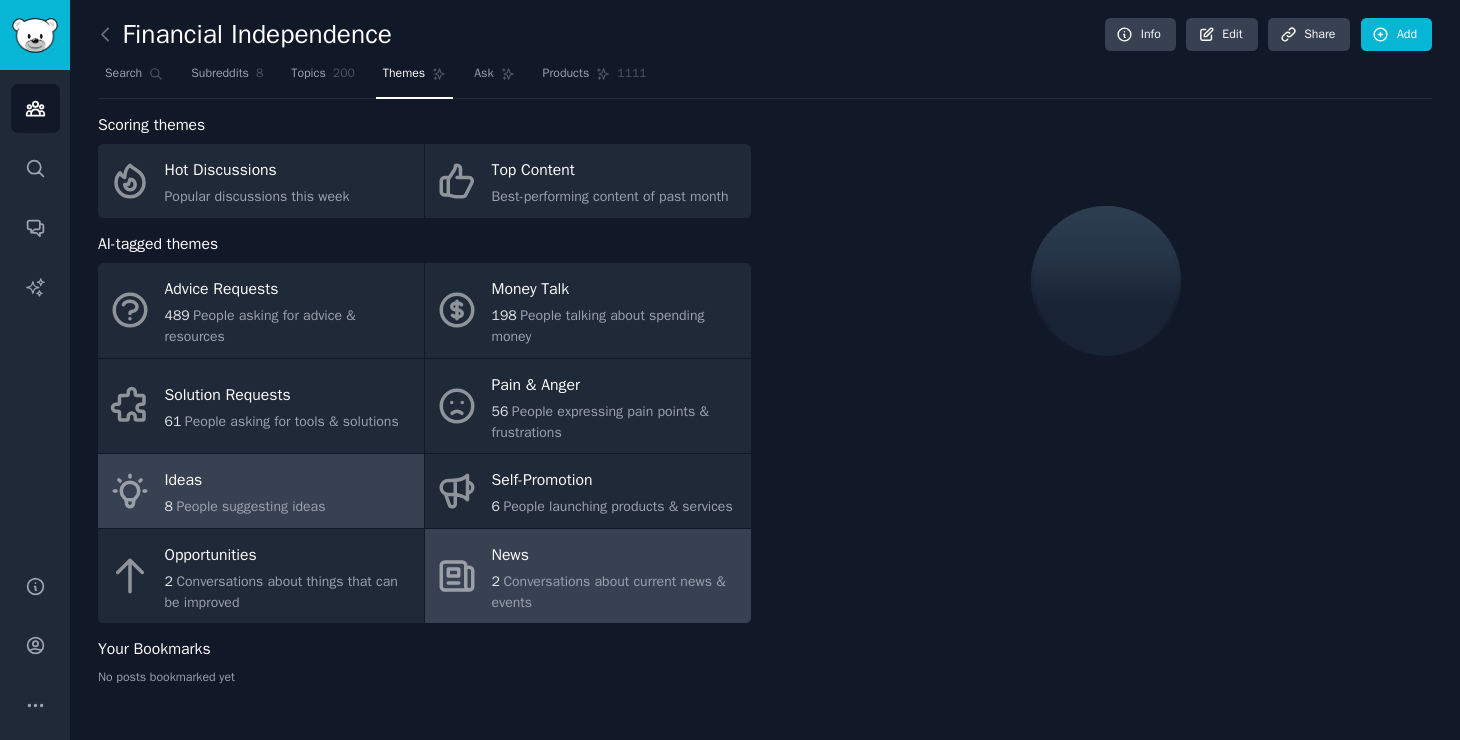 click on "Ideas 8 People suggesting ideas" at bounding box center [261, 491] 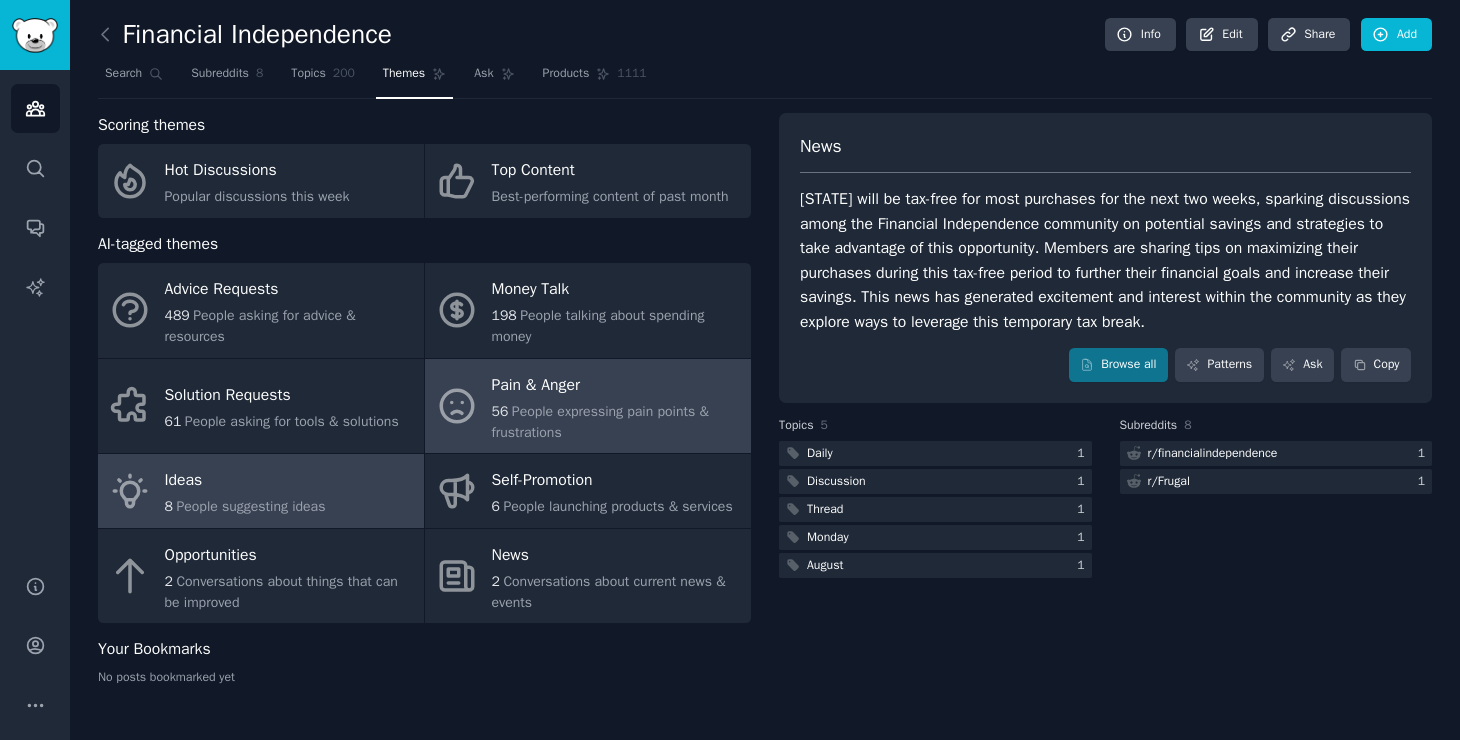 scroll, scrollTop: 0, scrollLeft: 0, axis: both 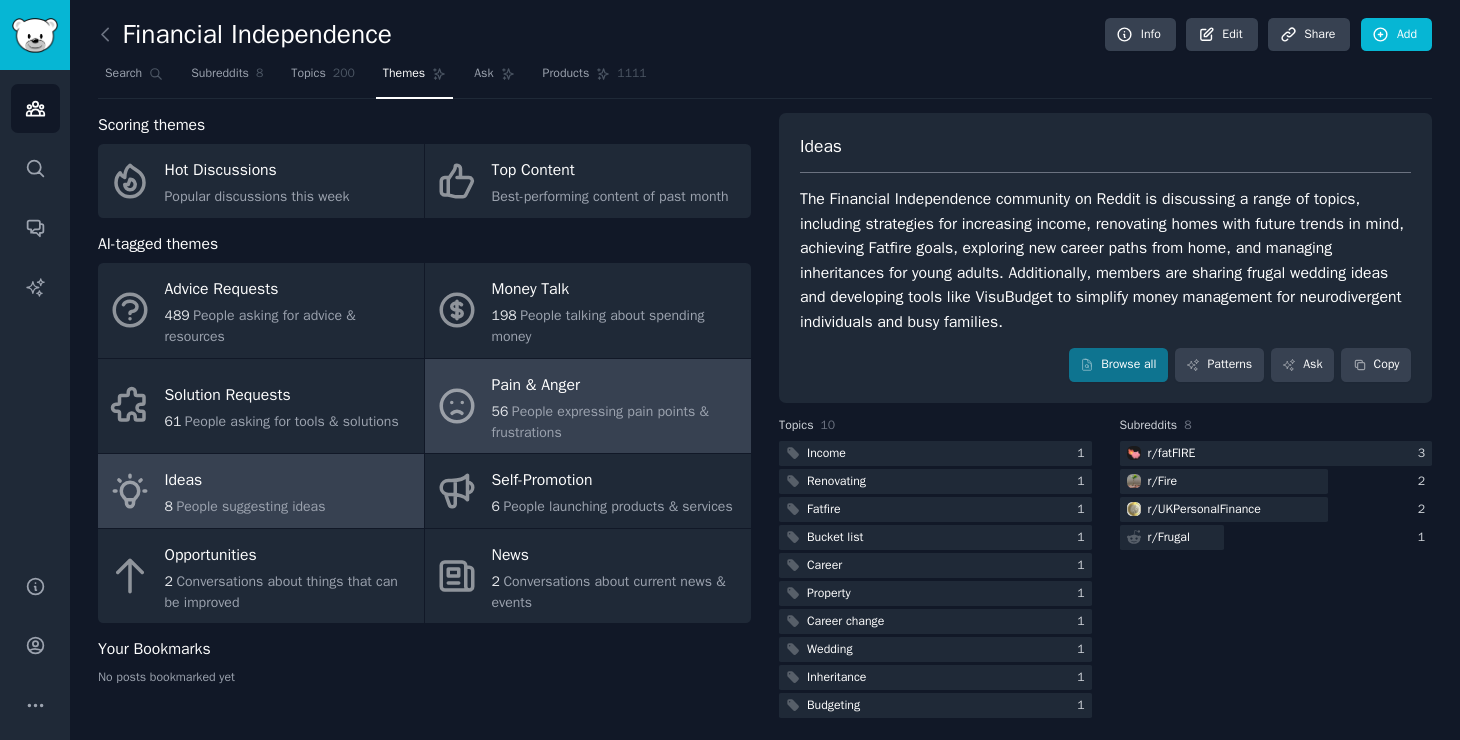 click on "Pain & Anger" at bounding box center (616, 385) 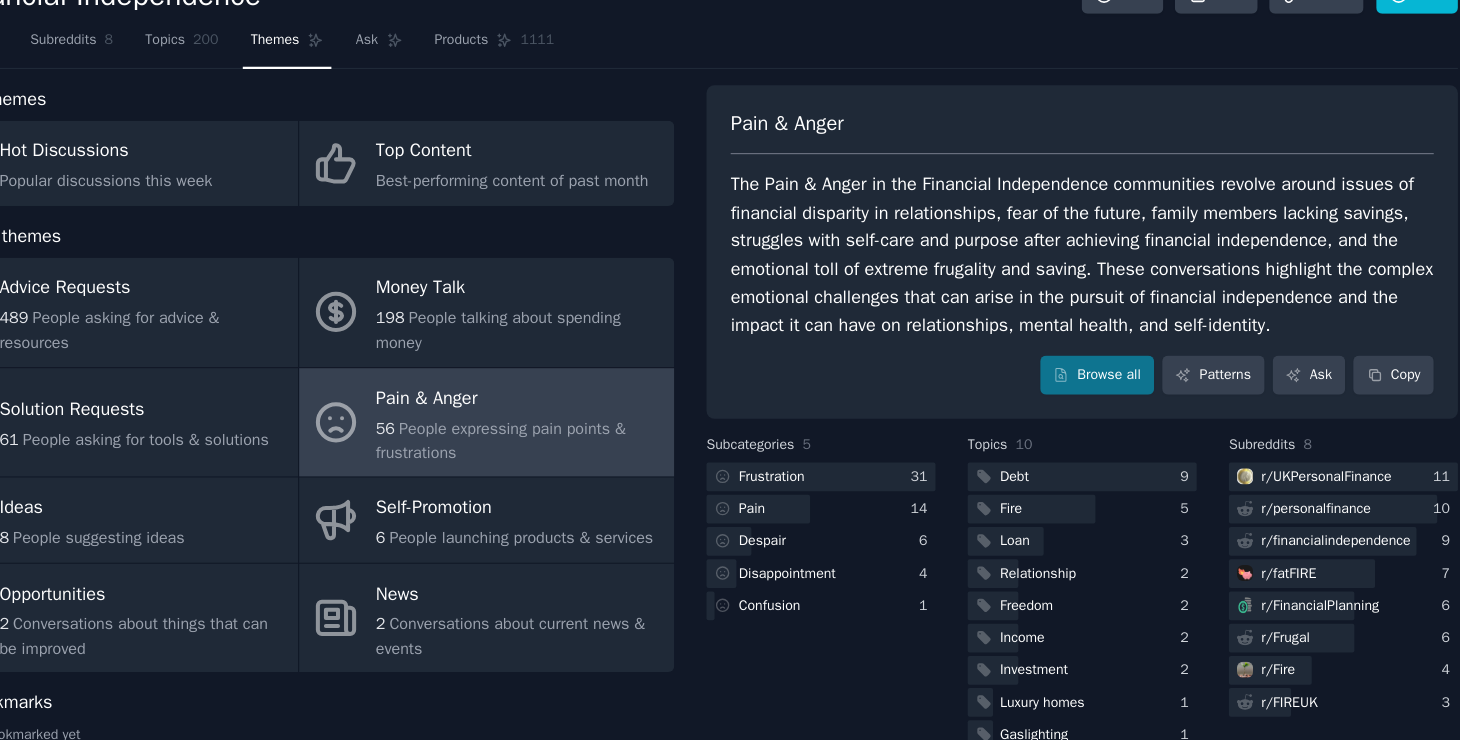 scroll, scrollTop: 0, scrollLeft: 0, axis: both 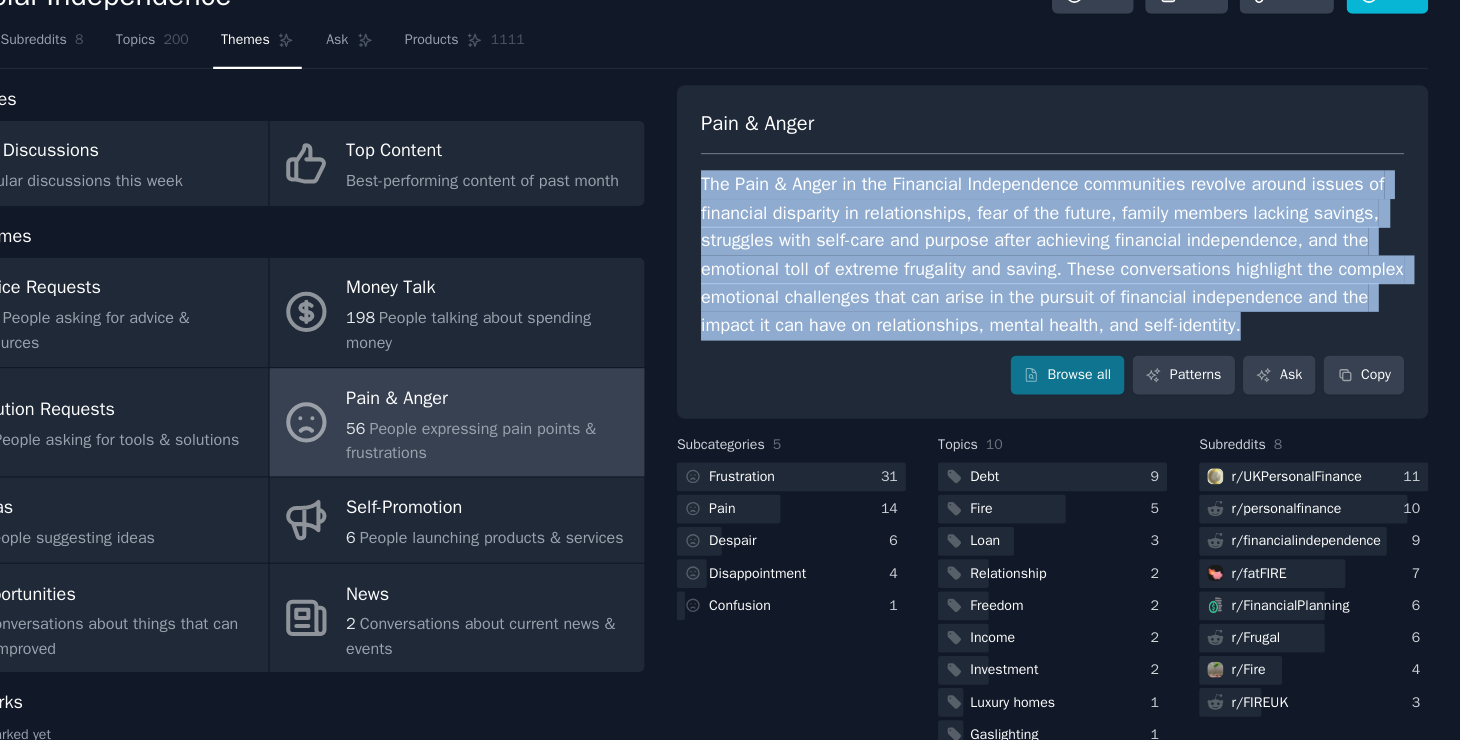 drag, startPoint x: 801, startPoint y: 198, endPoint x: 972, endPoint y: 365, distance: 239.01883 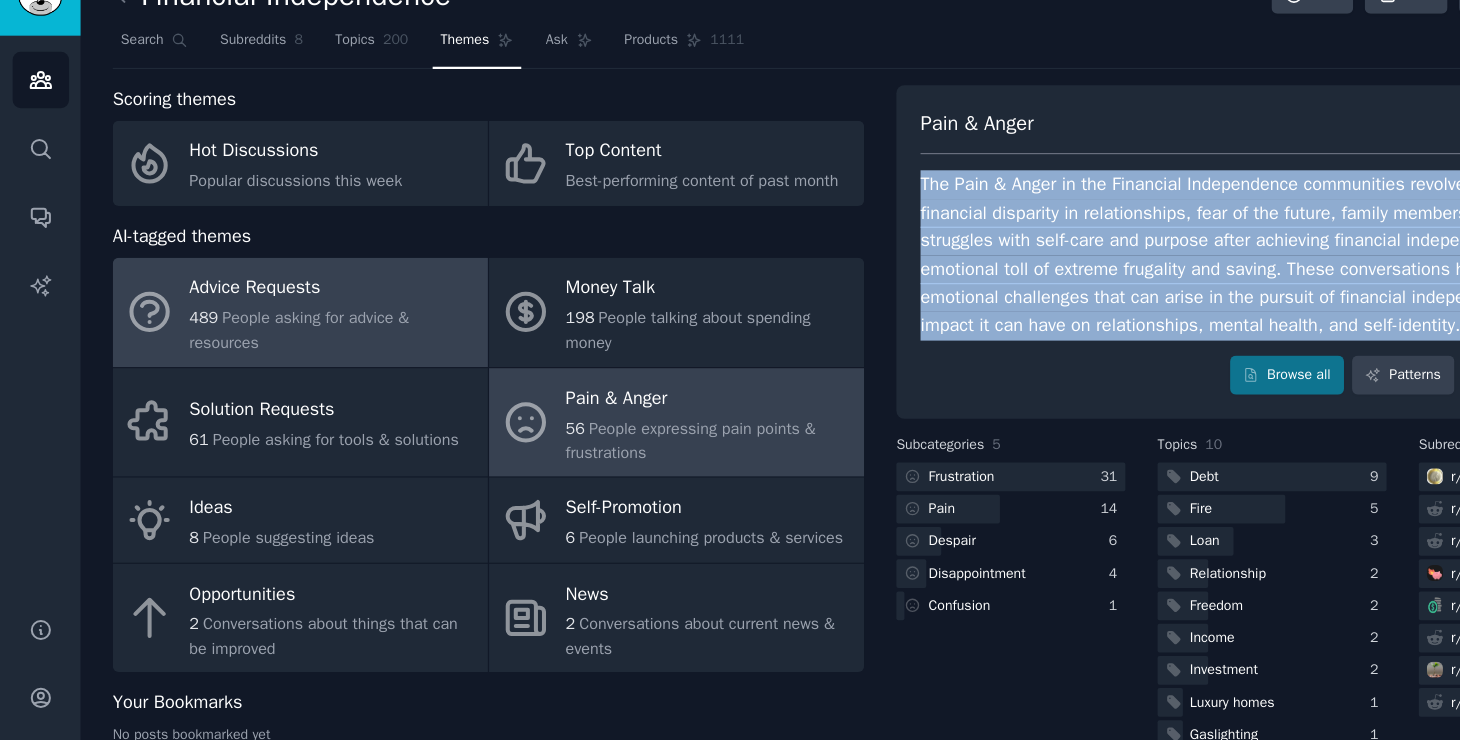 click on "People asking for advice & resources" at bounding box center (260, 326) 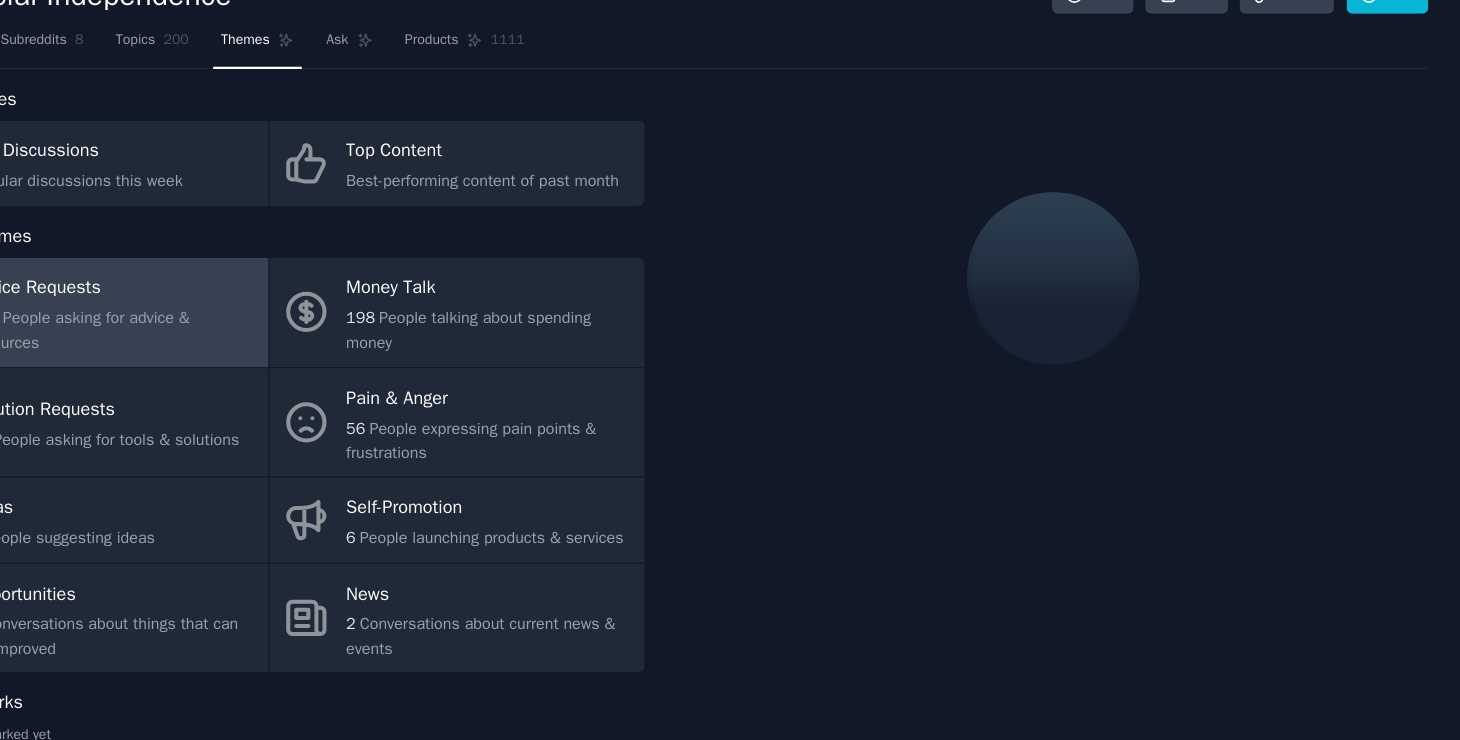 scroll, scrollTop: 0, scrollLeft: 0, axis: both 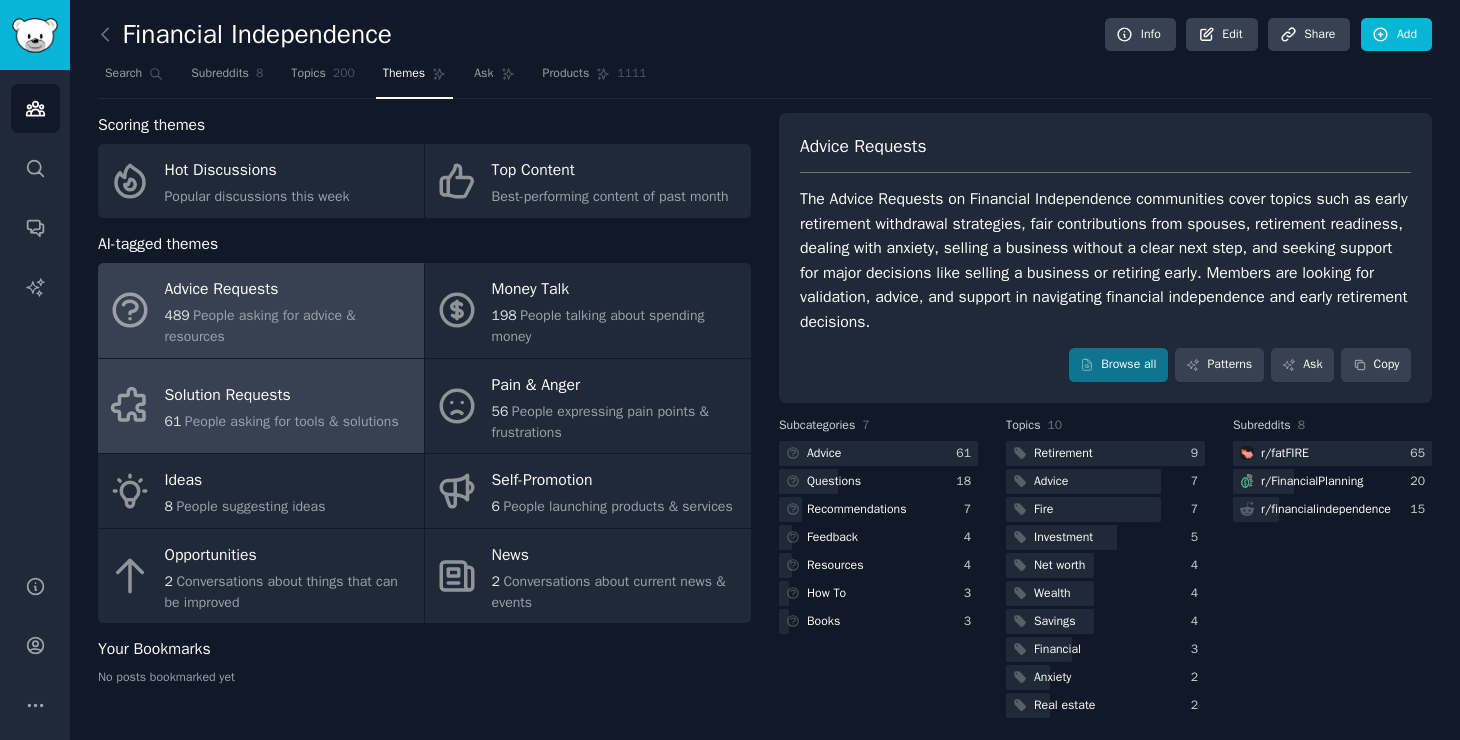 click on "People asking for tools & solutions" at bounding box center (292, 421) 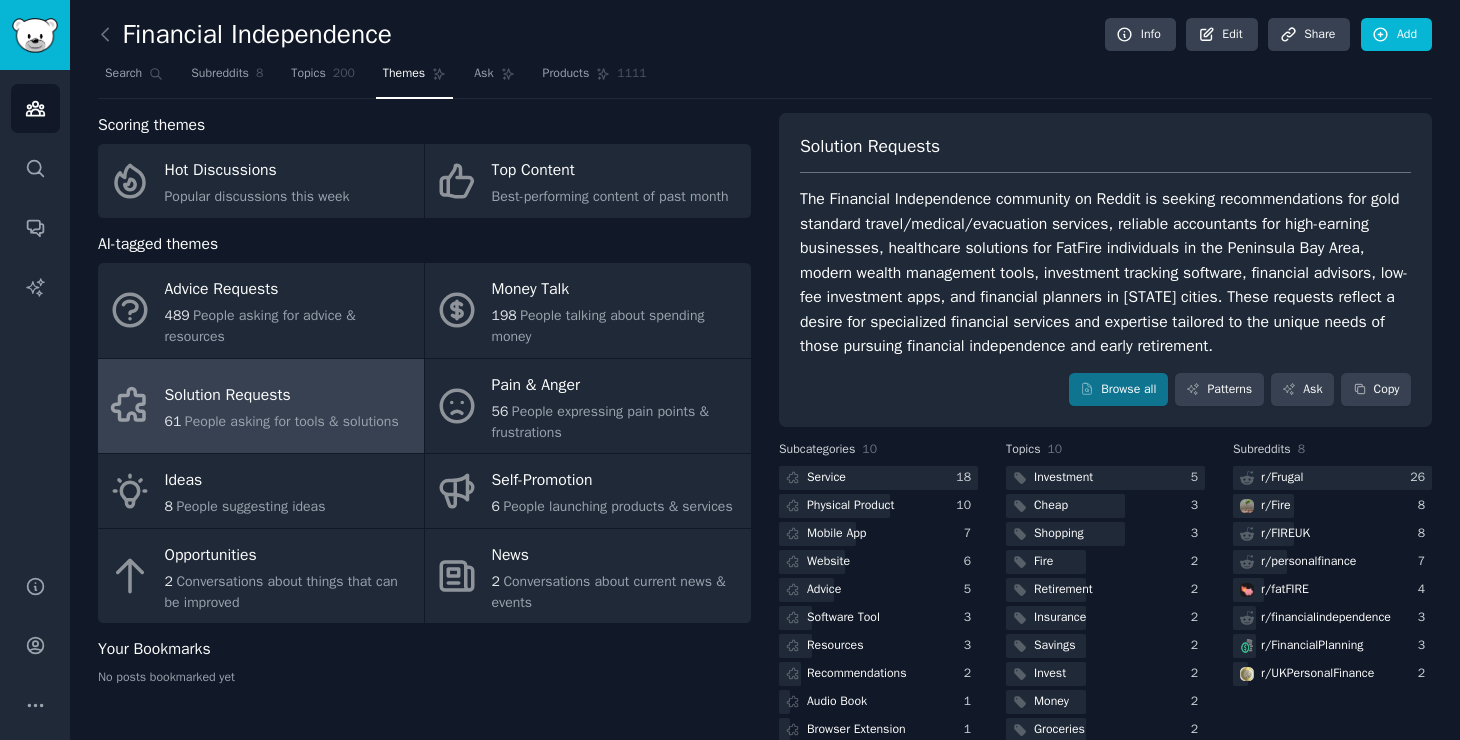 drag, startPoint x: 788, startPoint y: 193, endPoint x: 1376, endPoint y: 350, distance: 608.5992 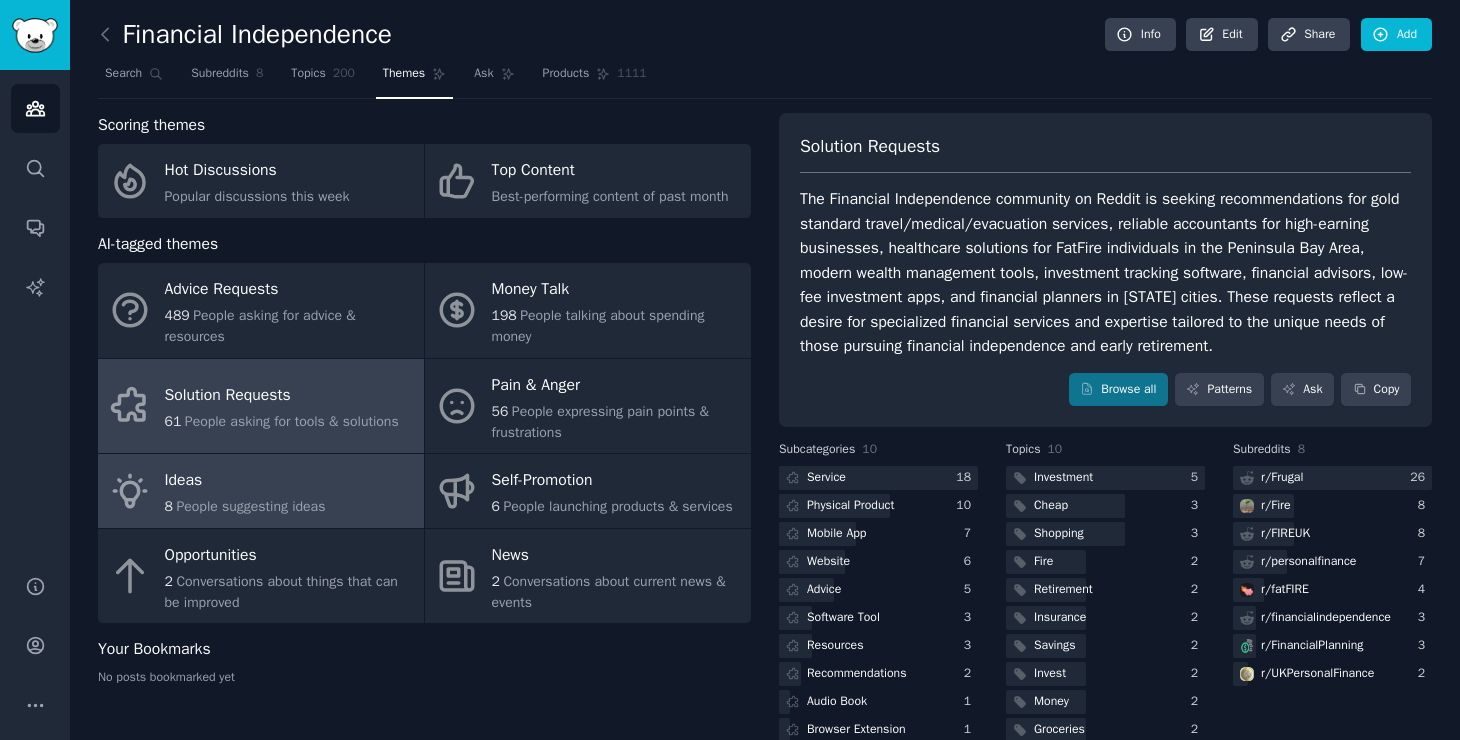 click on "Ideas 8 People suggesting ideas" at bounding box center [261, 491] 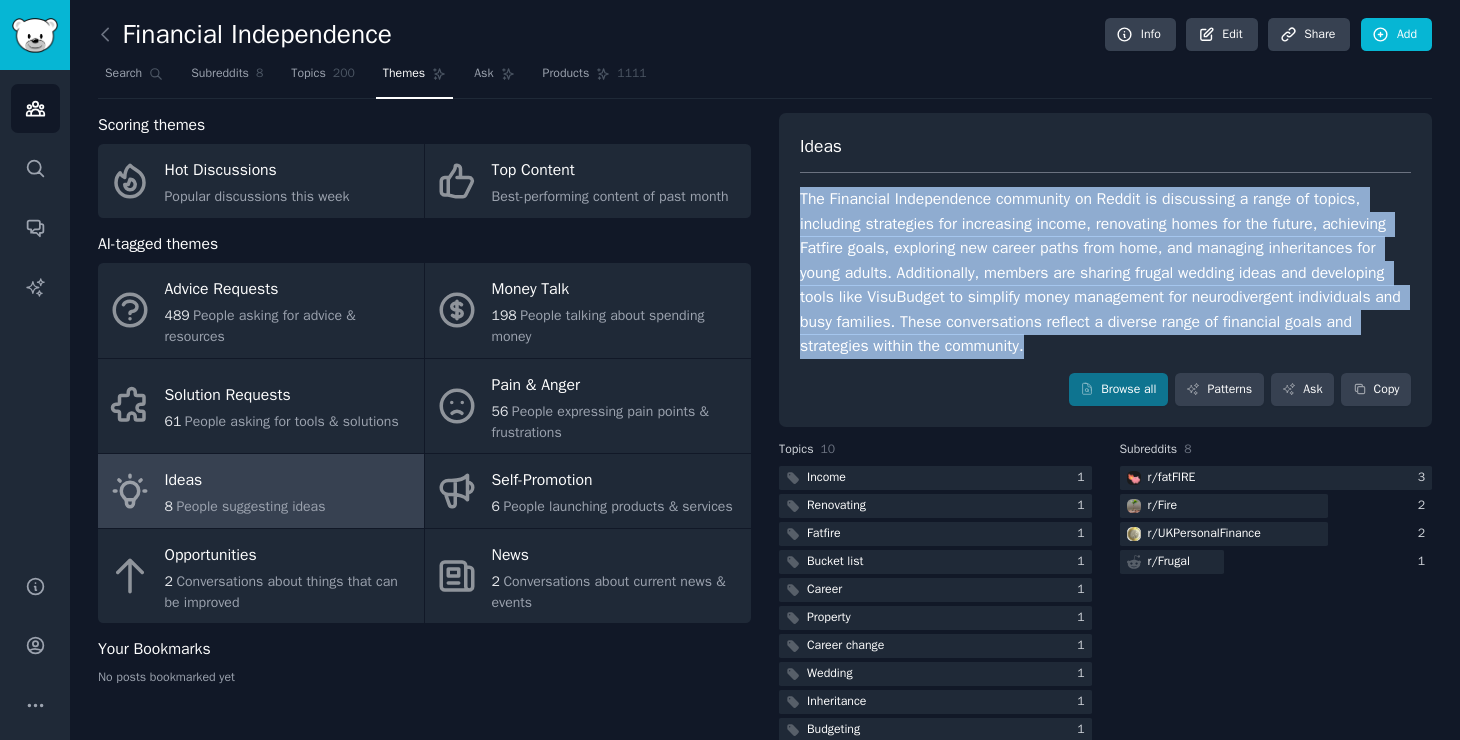 drag, startPoint x: 1035, startPoint y: 347, endPoint x: 800, endPoint y: 204, distance: 275.08908 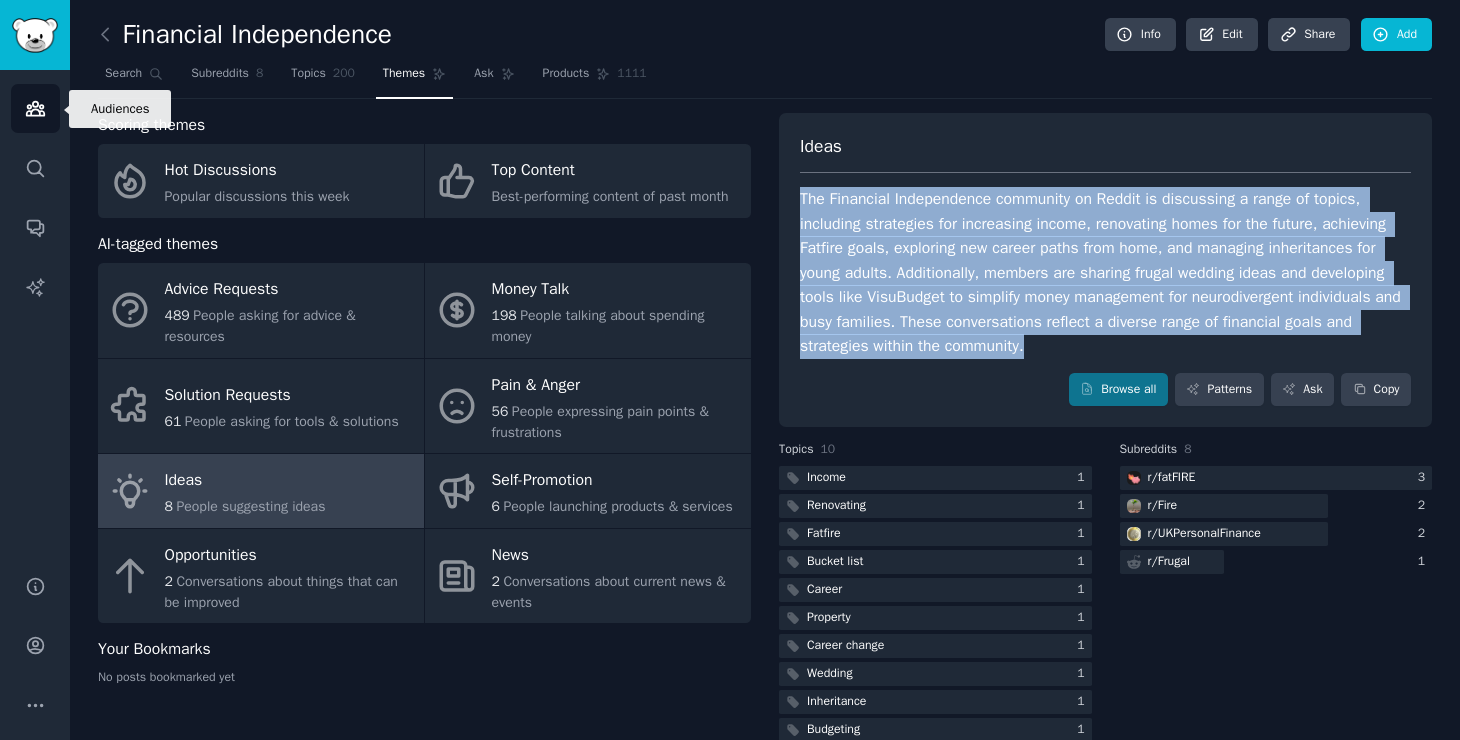 click on "Audiences" at bounding box center [35, 108] 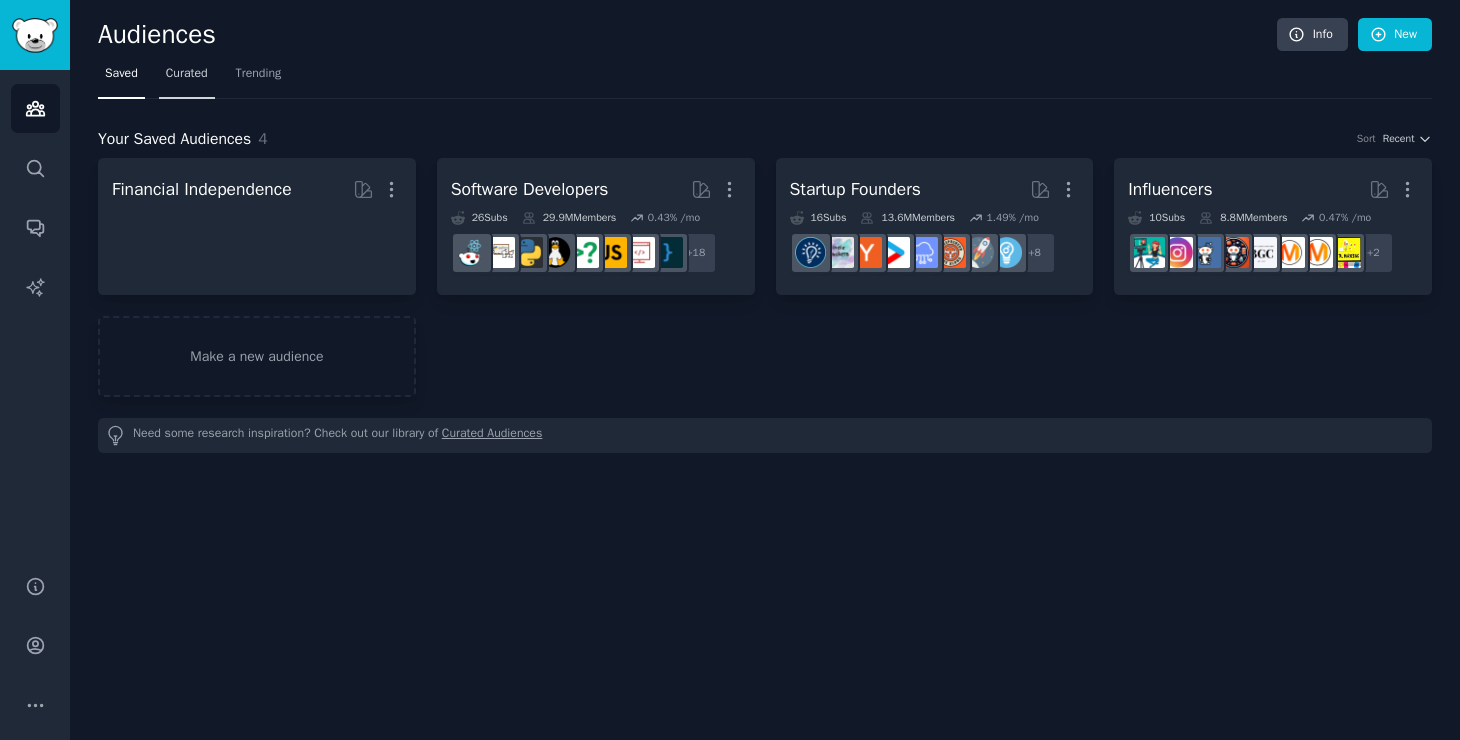 click on "Curated" at bounding box center [187, 78] 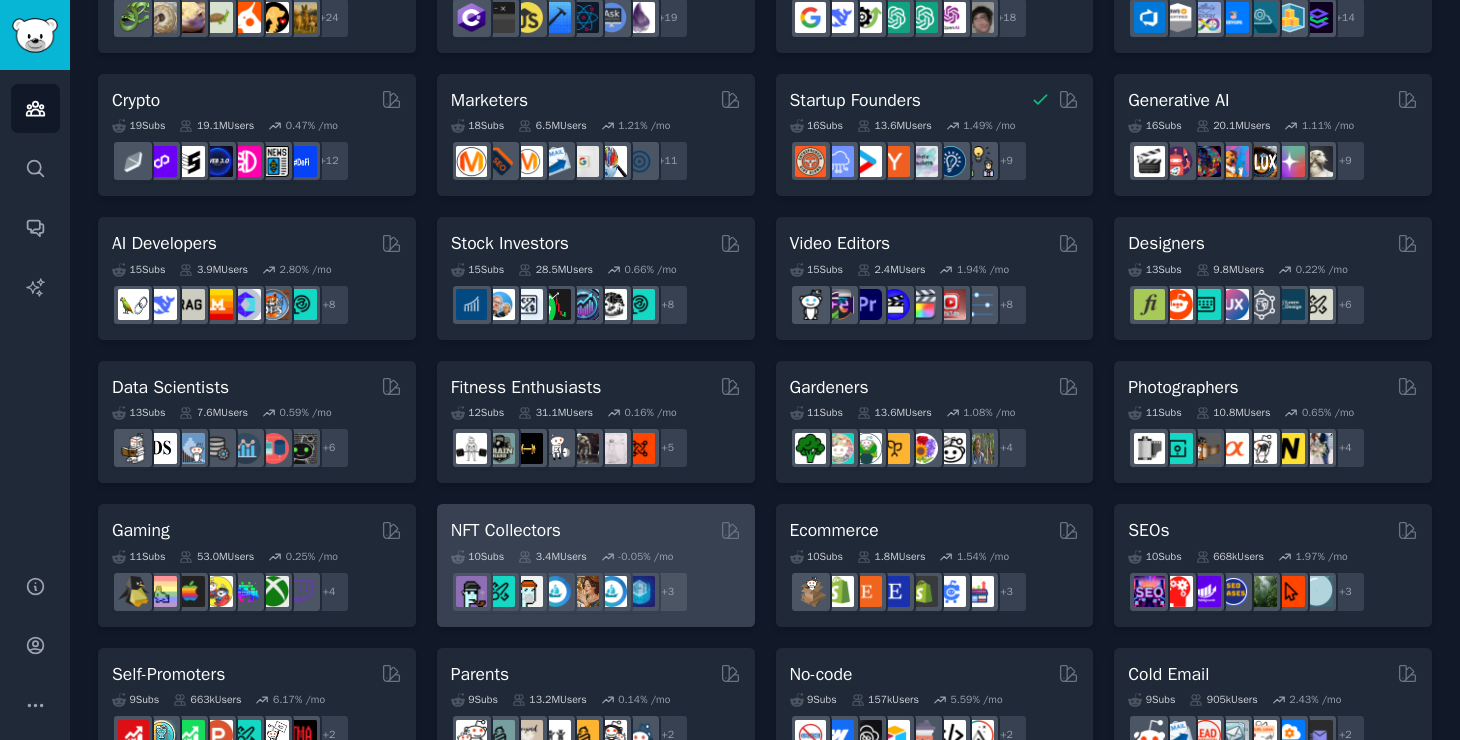 scroll, scrollTop: 314, scrollLeft: 0, axis: vertical 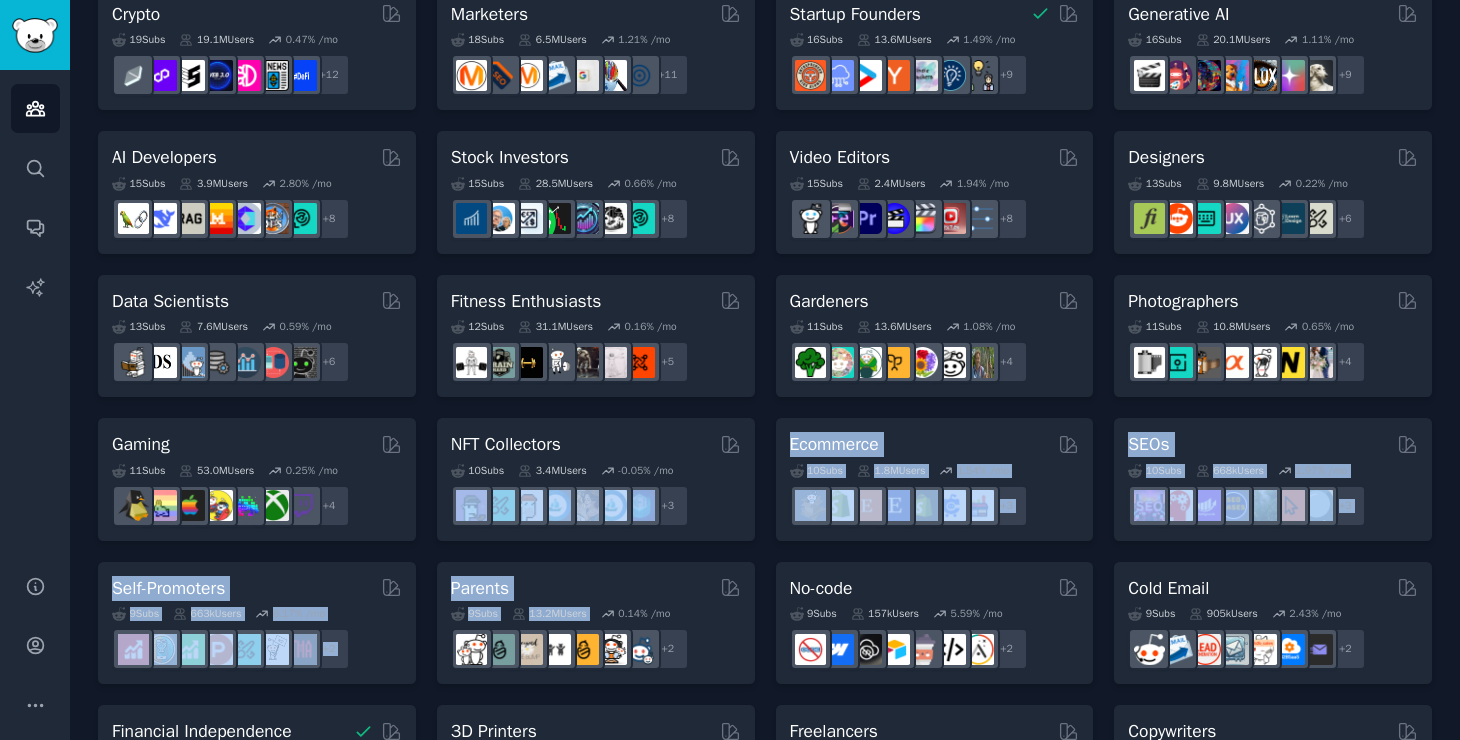 drag, startPoint x: 706, startPoint y: 604, endPoint x: 709, endPoint y: 541, distance: 63.07139 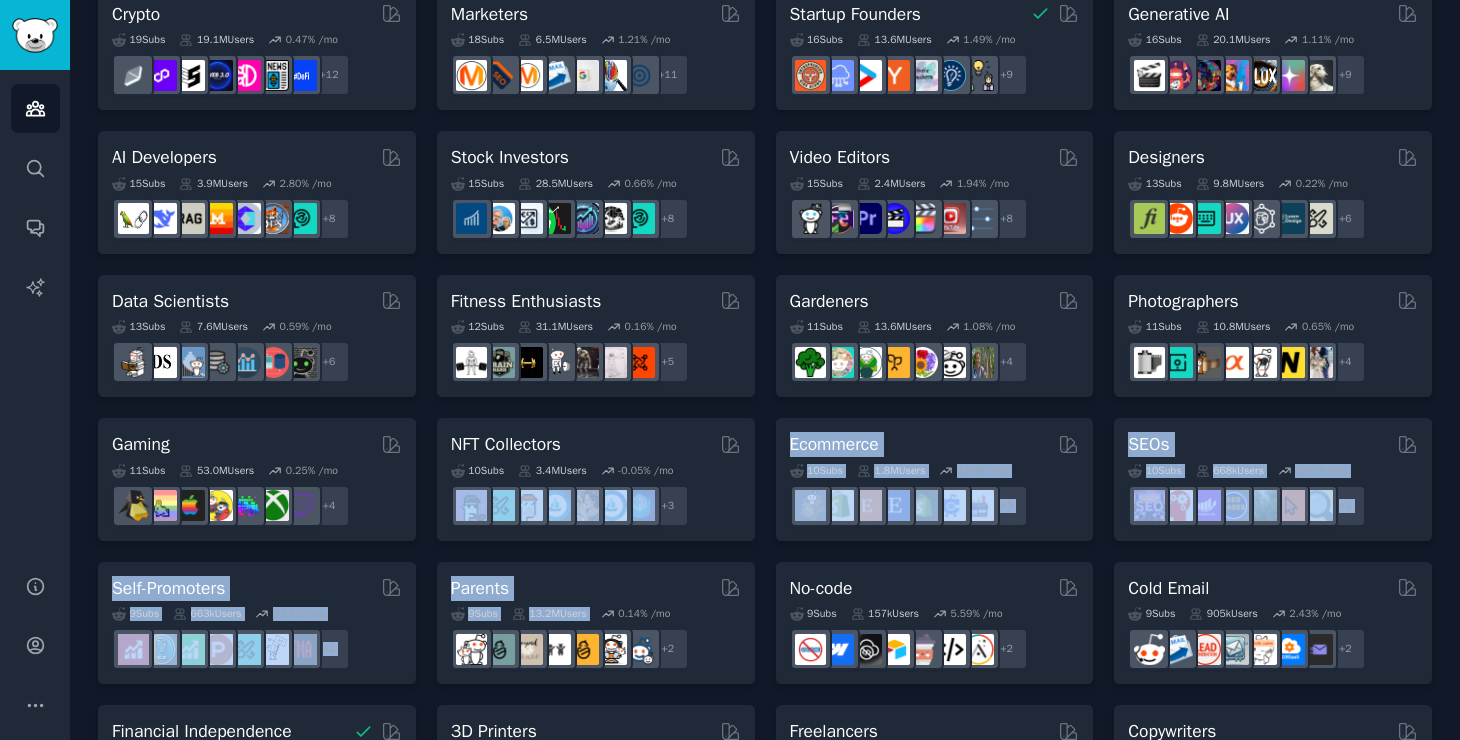 click on "Pet Lovers 31  Sub s 24.2M  Users 0.84 % /mo + 24 Software Developers 26  Sub s 29.9M  Users 0.43 % /mo + 19 AI Enthusiasts 25  Sub s 20.1M  Users 2.17 % /mo + 18 DevOps 21  Sub s 1.6M  Users 1.91 % /mo + 14 Crypto 19  Sub s 19.1M  Users 0.47 % /mo + 12 Marketers 18  Sub s 6.5M  Users 1.21 % /mo r/googleads + 11 Startup Founders 16  Sub s 13.6M  Users 1.49 % /mo r/EntrepreneurRideAlong + 9 Generative AI 16  Sub s 20.1M  Users 1.11 % /mo + 9 AI Developers 15  Sub s 3.9M  Users 2.80 % /mo r/LanguageTechnology, r/LocalLLM, r/ollama, r/LLMDevs, r/AI_Agents, r/ChatGPTCoding, r/LocalLLaMA, r/OpenAI + 8 Stock Investors 15  Sub s 28.5M  Users 0.66 % /mo r/Trading + 8 Video Editors 15  Sub s 2.4M  Users 1.94 % /mo r/gopro + 8 Designers 13  Sub s 9.8M  Users 0.22 % /mo + 6 Data Scientists Curated by GummySearch 13  Sub s 7.6M  Users 0.59 % /mo r/analytics + 6 Fitness Enthusiasts Curated by GummySearch 12  Sub s 31.1M  Users 0.16 % /mo r/fitness30plus + 5 Gardeners 11  Sub s 13.6M  Users 1.08 % /mo r/succulents + 4 11 s" at bounding box center (765, 551) 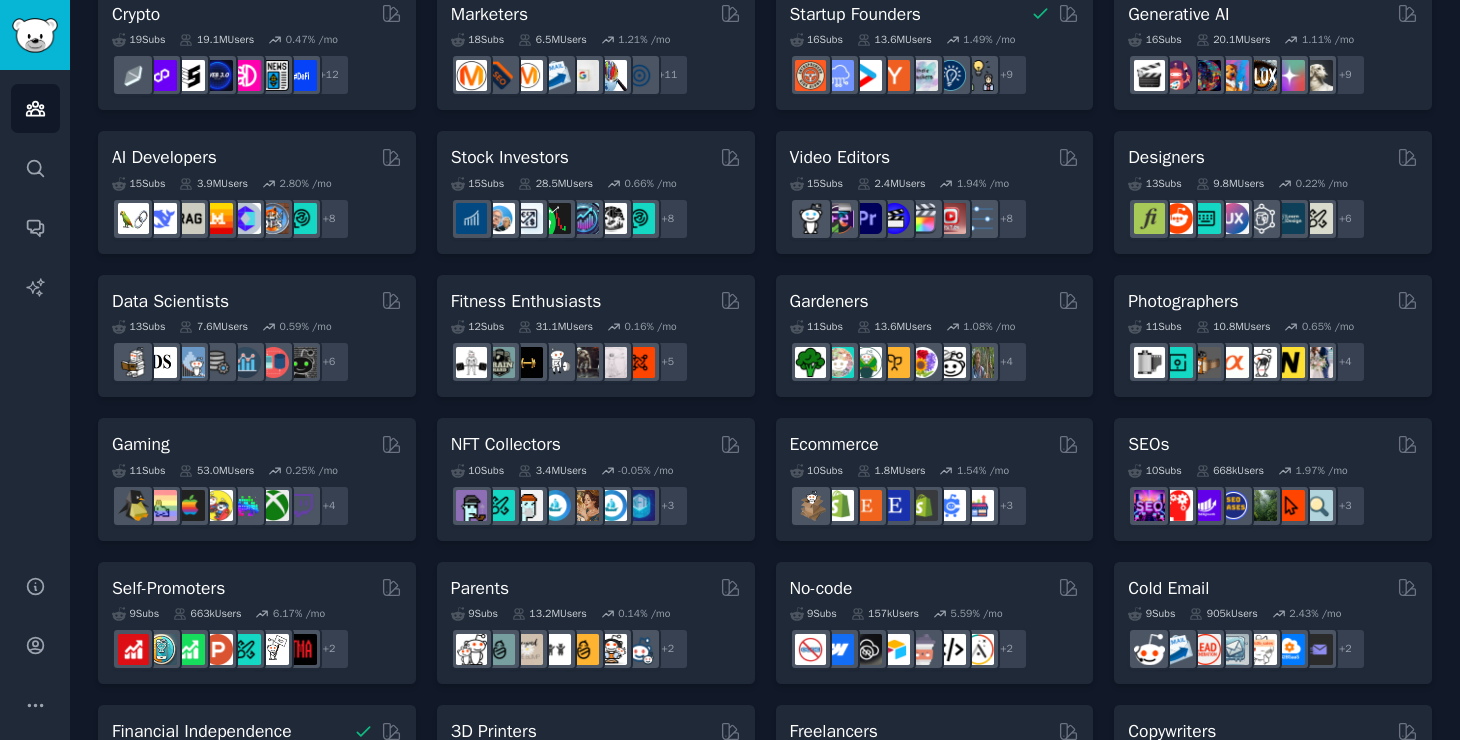 click on "Pet Lovers 31  Sub s 24.2M  Users 0.84 % /mo + 24 Software Developers 26  Sub s 29.9M  Users 0.43 % /mo + 19 AI Enthusiasts 25  Sub s 20.1M  Users 2.17 % /mo + 18 DevOps 21  Sub s 1.6M  Users 1.91 % /mo + 14 Crypto 19  Sub s 19.1M  Users 0.47 % /mo + 12 Marketers 18  Sub s 6.5M  Users 1.21 % /mo r/googleads + 11 Startup Founders 16  Sub s 13.6M  Users 1.49 % /mo r/EntrepreneurRideAlong + 9 Generative AI 16  Sub s 20.1M  Users 1.11 % /mo + 9 AI Developers 15  Sub s 3.9M  Users 2.80 % /mo r/LanguageTechnology, r/LocalLLM, r/ollama, r/LLMDevs, r/AI_Agents, r/ChatGPTCoding, r/LocalLLaMA, r/OpenAI + 8 Stock Investors 15  Sub s 28.5M  Users 0.66 % /mo r/Trading + 8 Video Editors 15  Sub s 2.4M  Users 1.94 % /mo r/gopro + 8 Designers 13  Sub s 9.8M  Users 0.22 % /mo + 6 Data Scientists Curated by GummySearch 13  Sub s 7.6M  Users 0.59 % /mo r/analytics + 6 Fitness Enthusiasts Curated by GummySearch 12  Sub s 31.1M  Users 0.16 % /mo r/fitness30plus + 5 Gardeners 11  Sub s 13.6M  Users 1.08 % /mo r/succulents + 4 11 s" at bounding box center [765, 551] 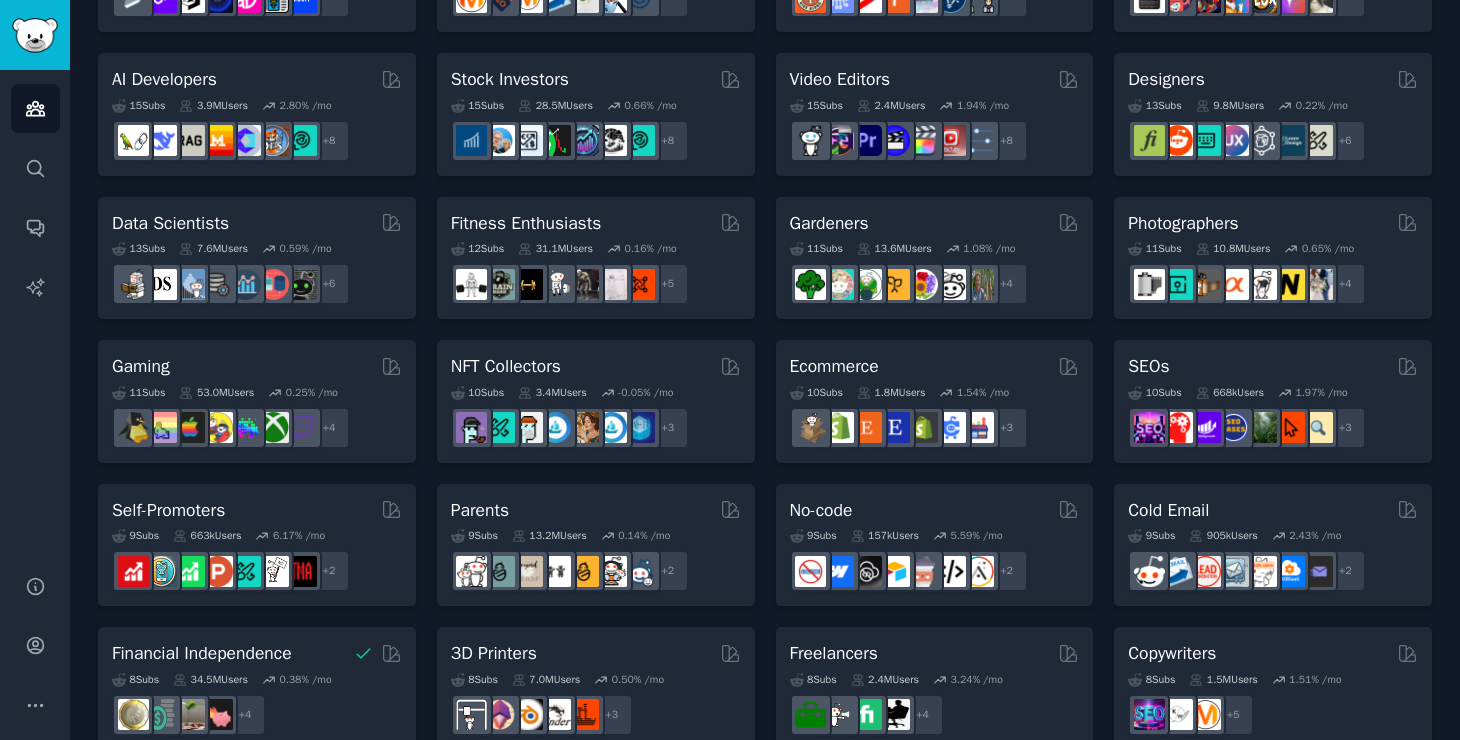 scroll, scrollTop: 483, scrollLeft: 0, axis: vertical 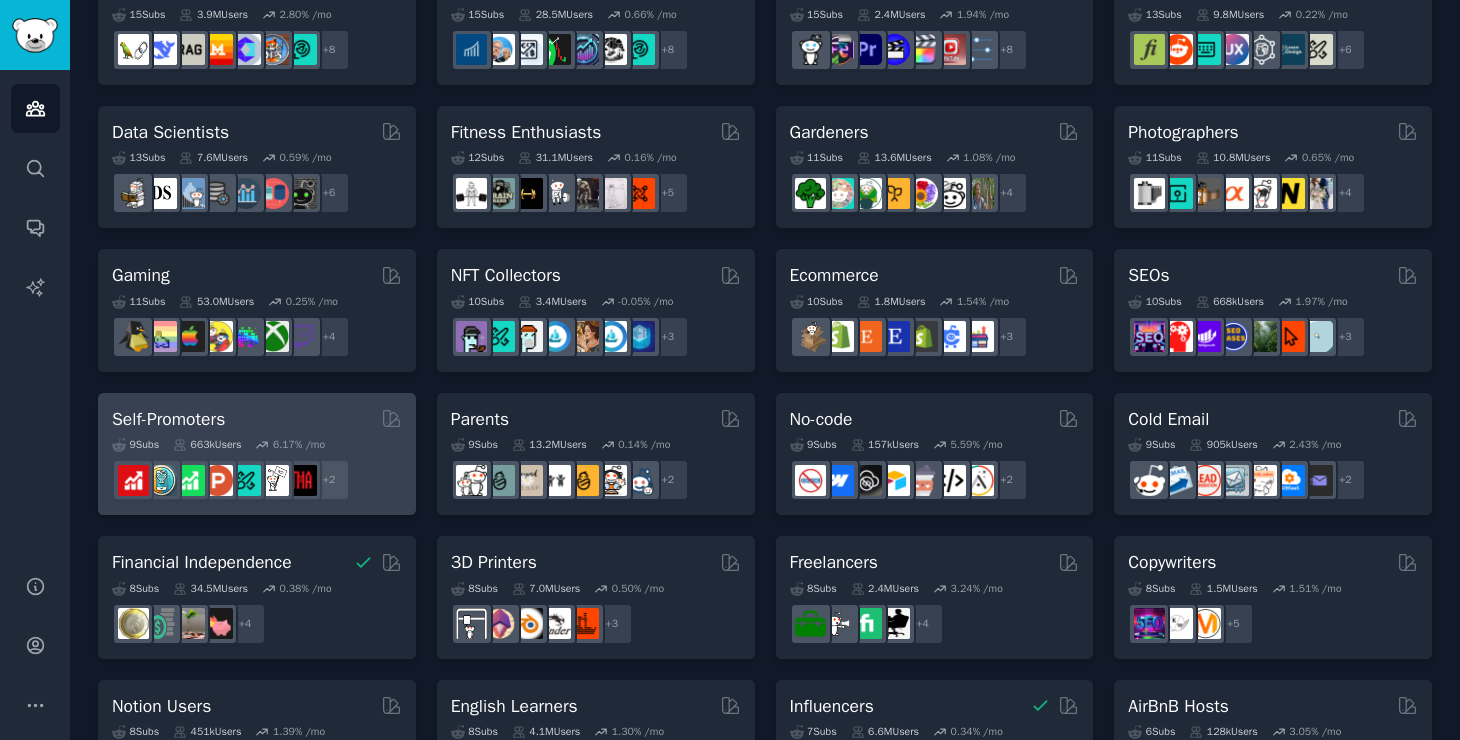 click on "Self-Promoters" at bounding box center (257, 419) 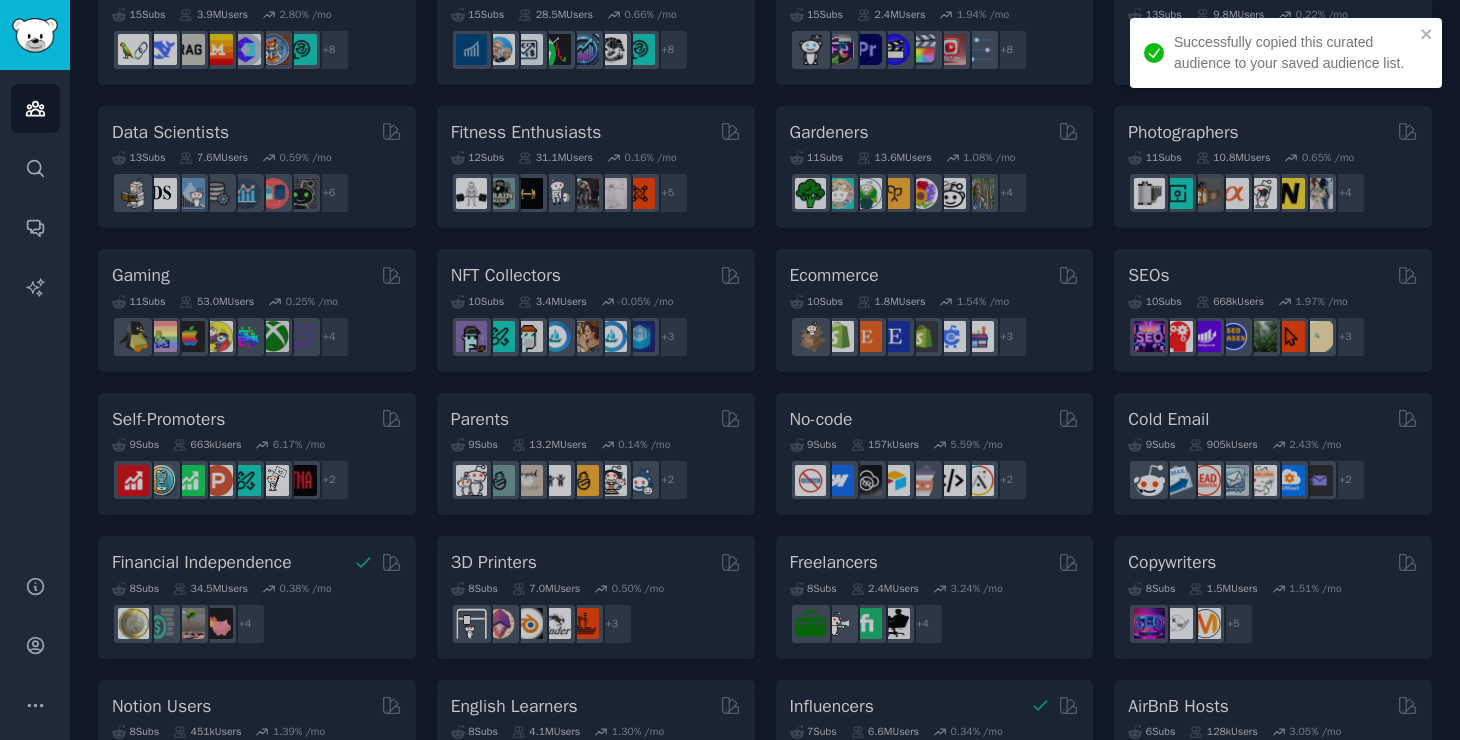 scroll, scrollTop: 0, scrollLeft: 0, axis: both 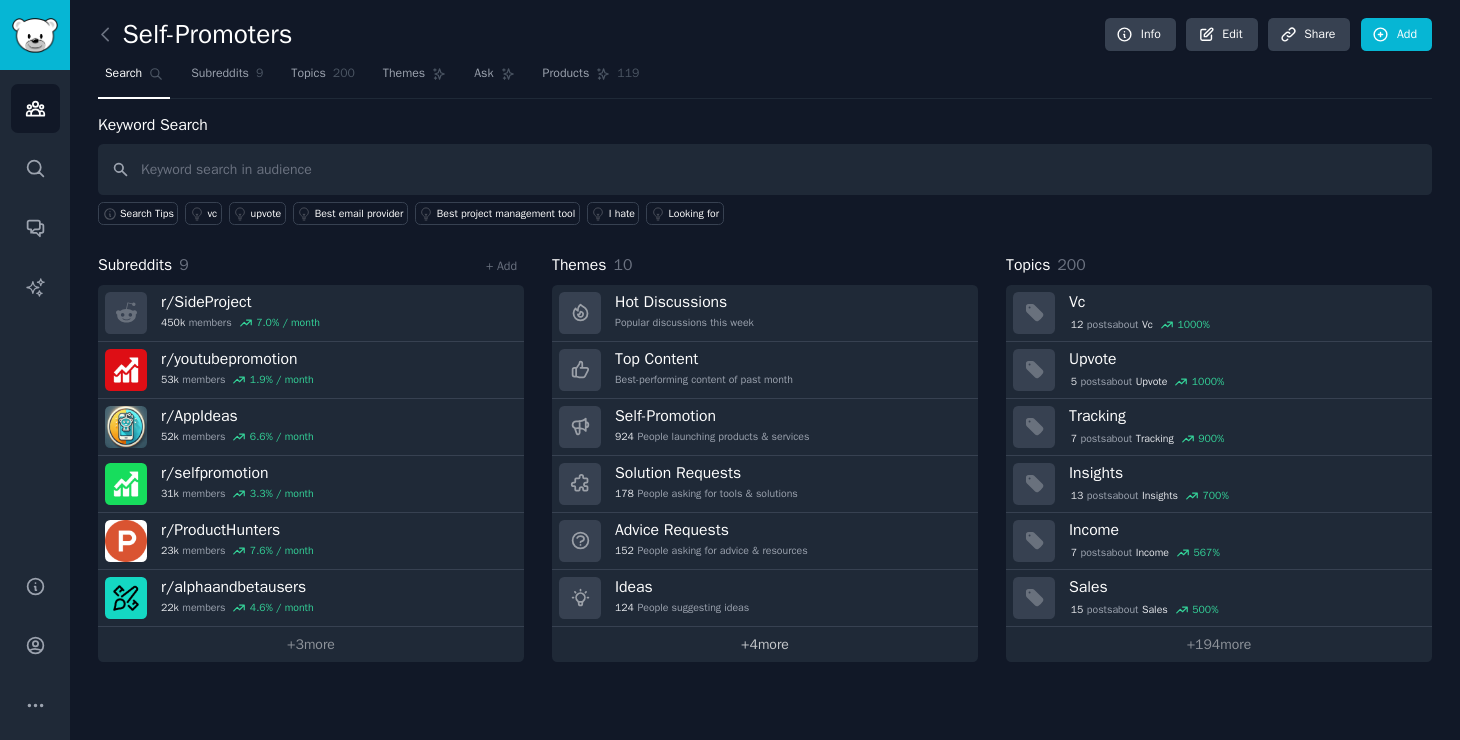 click on "+  4  more" at bounding box center [765, 644] 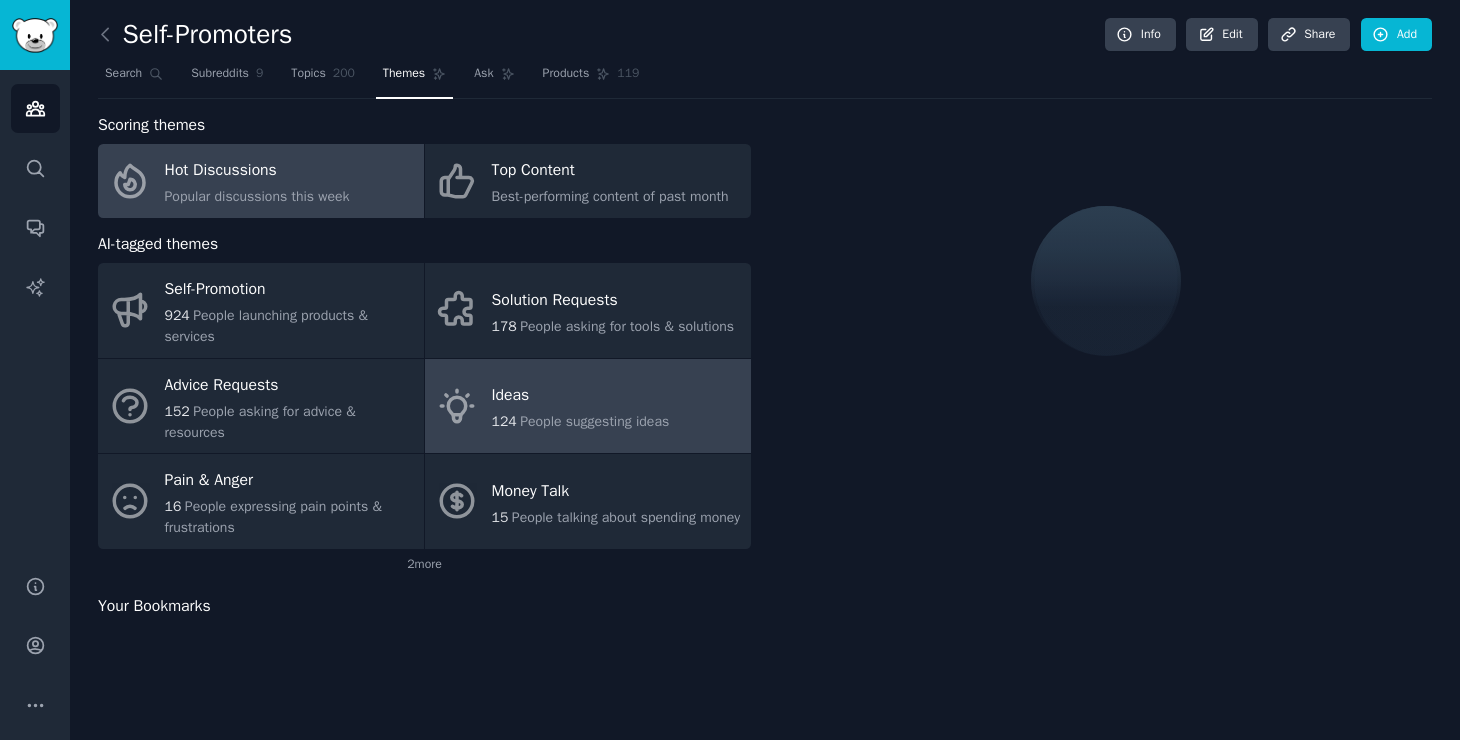 click on "Ideas 124 People suggesting ideas" at bounding box center (588, 406) 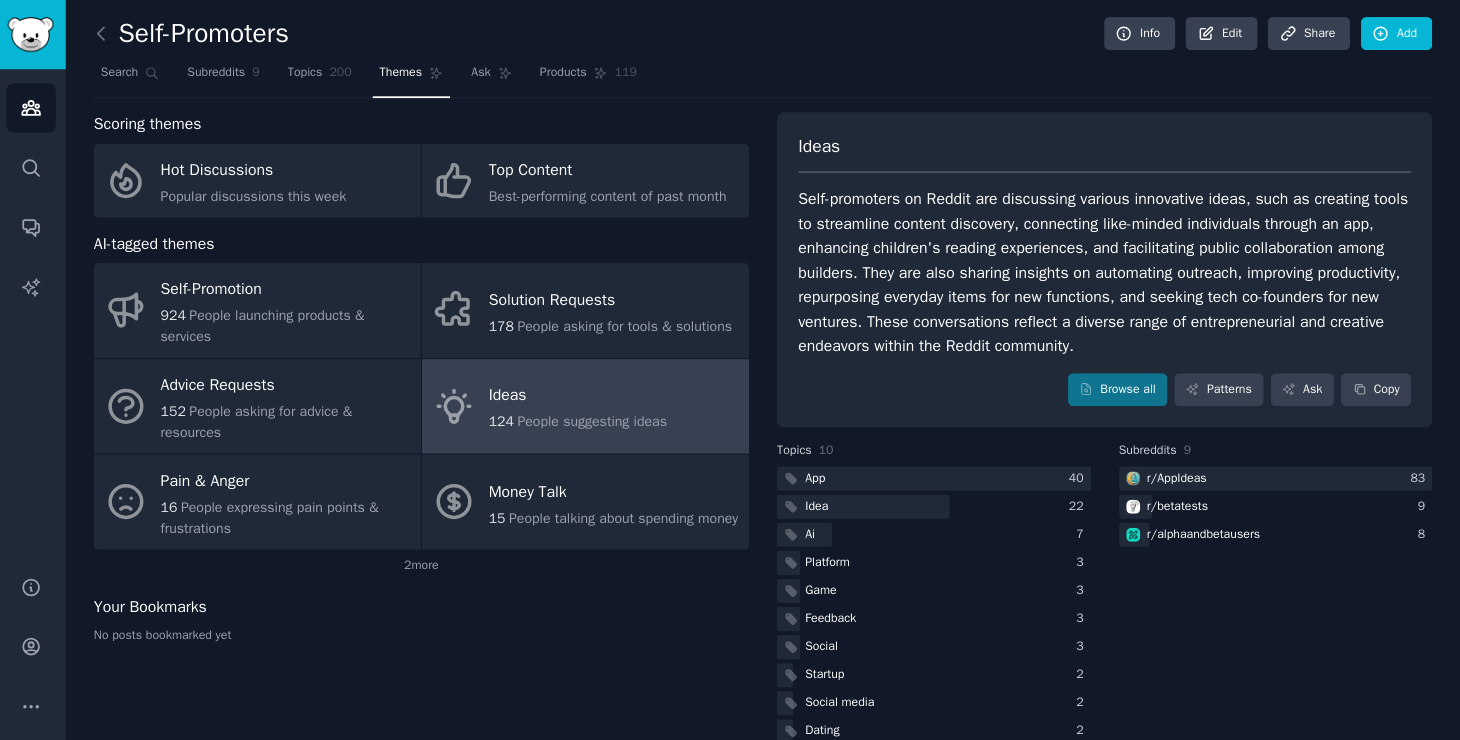 scroll, scrollTop: 0, scrollLeft: 0, axis: both 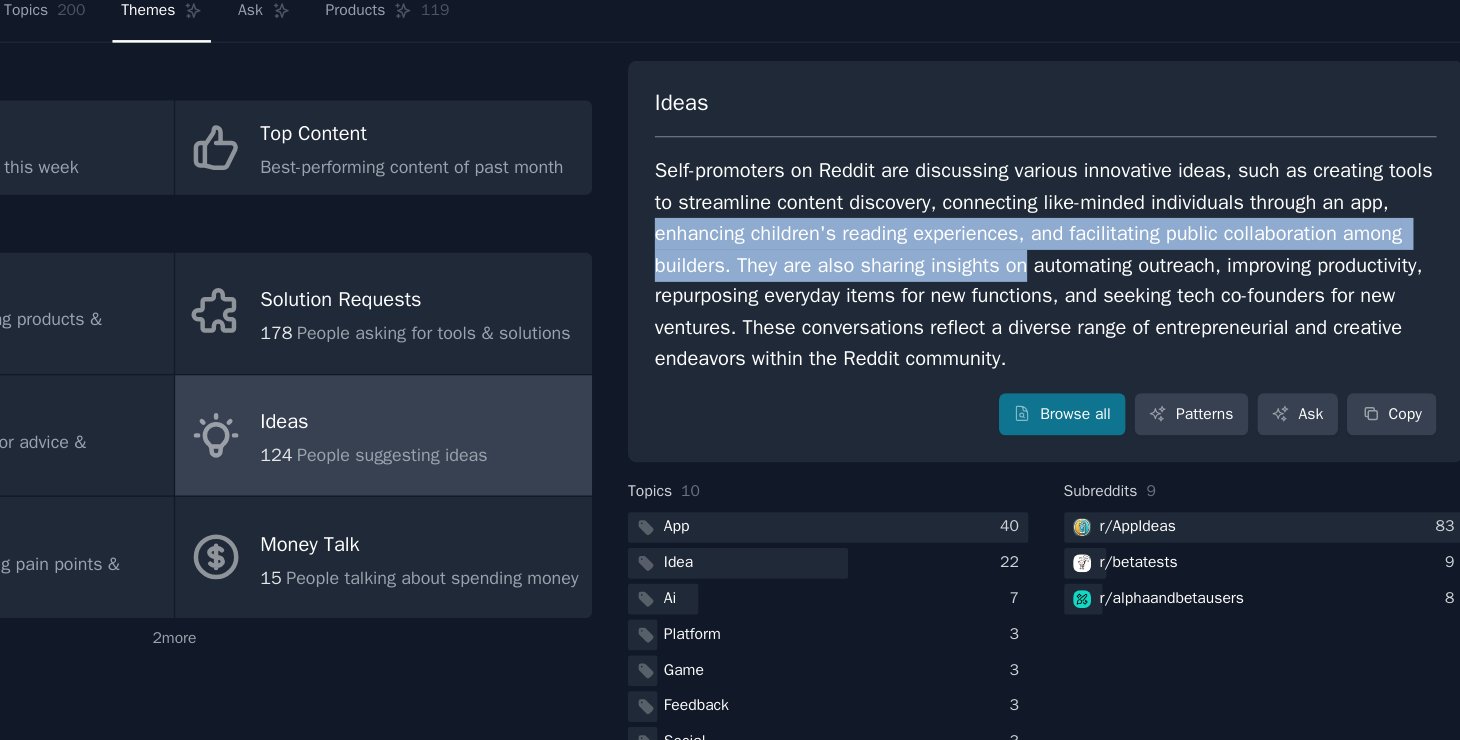 drag, startPoint x: 833, startPoint y: 246, endPoint x: 1147, endPoint y: 262, distance: 314.40738 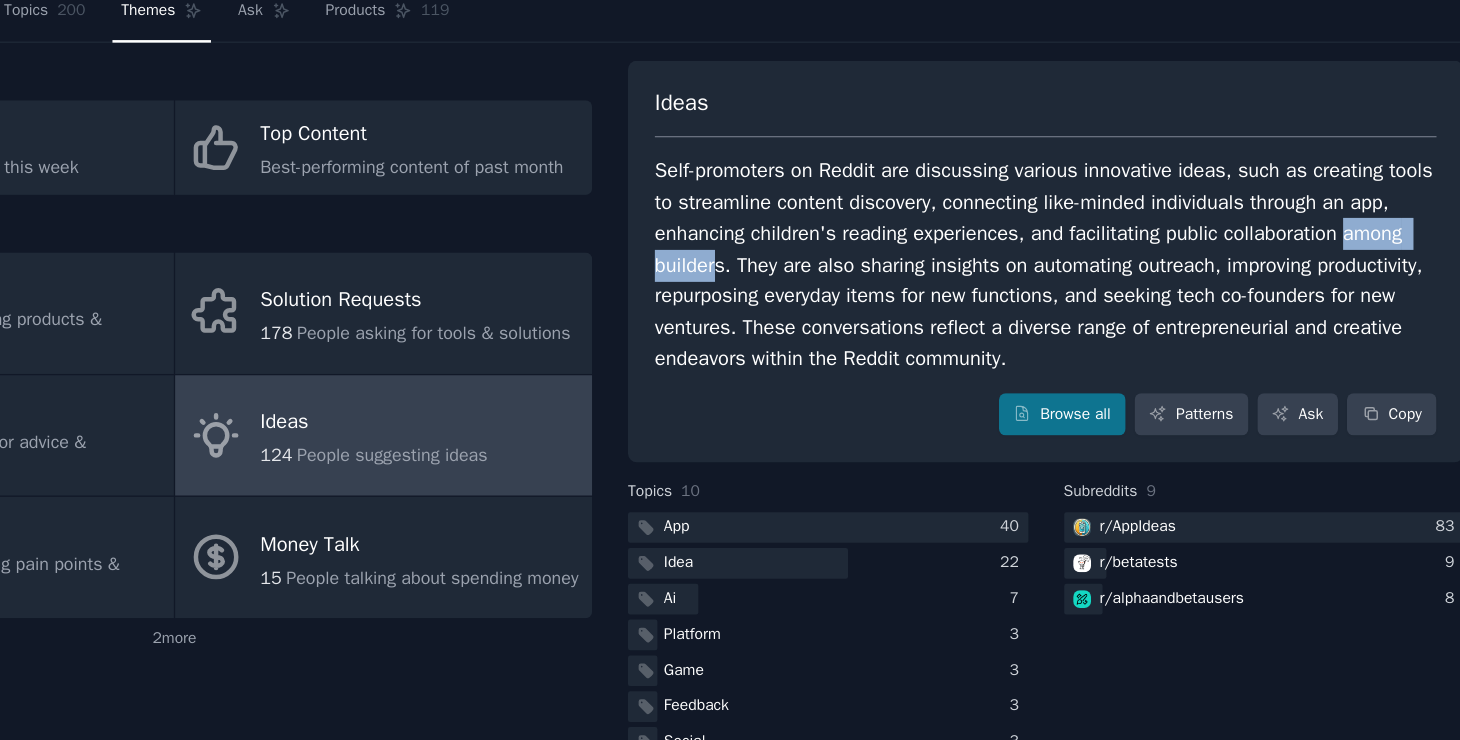 drag, startPoint x: 800, startPoint y: 274, endPoint x: 902, endPoint y: 274, distance: 102 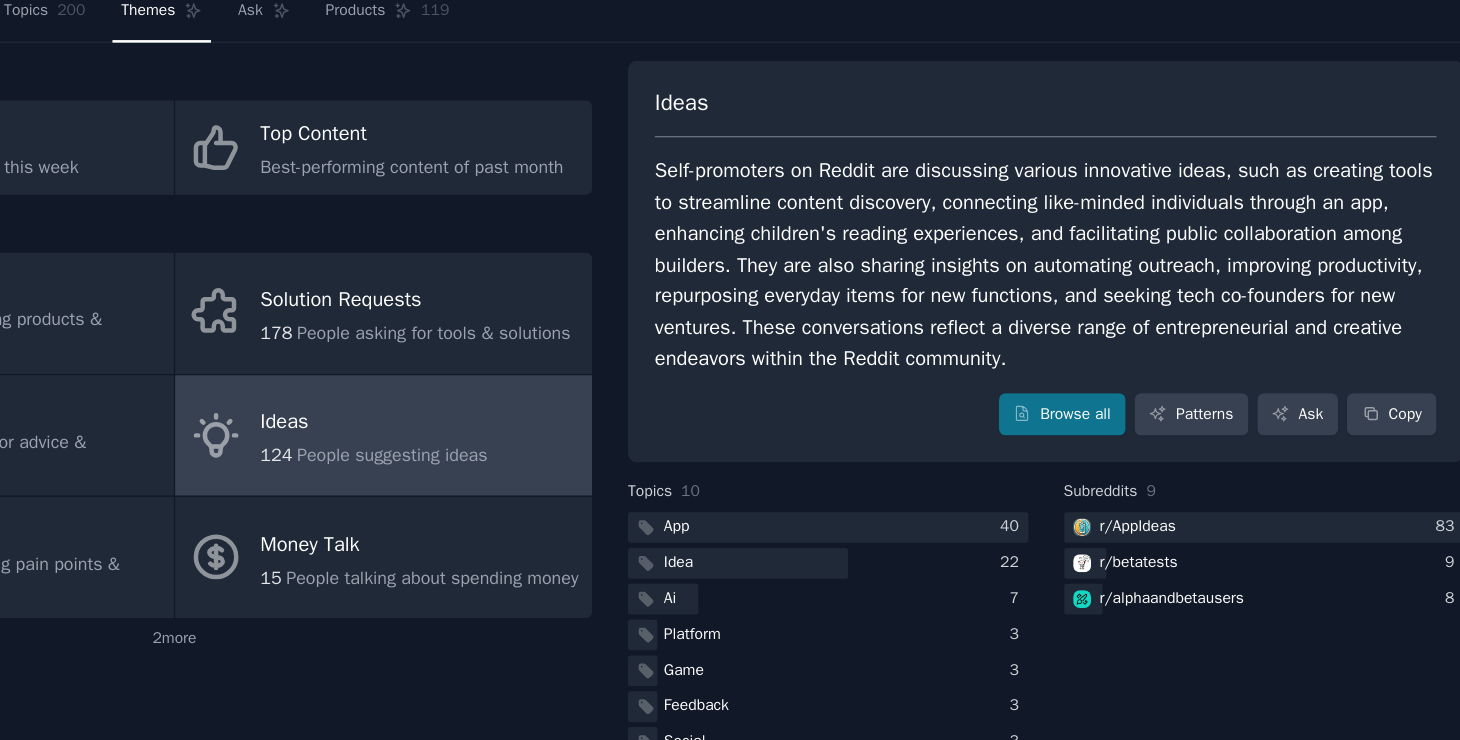click on "Self-promoters on Reddit are discussing various innovative ideas, such as creating tools to streamline content discovery, connecting like-minded individuals through an app, enhancing children's reading experiences, and facilitating public collaboration among builders. They are also sharing insights on automating outreach, improving productivity, repurposing everyday items for new functions, and seeking tech co-founders for new ventures. These conversations reflect a diverse range of entrepreneurial and creative endeavors within the Reddit community." at bounding box center (1105, 273) 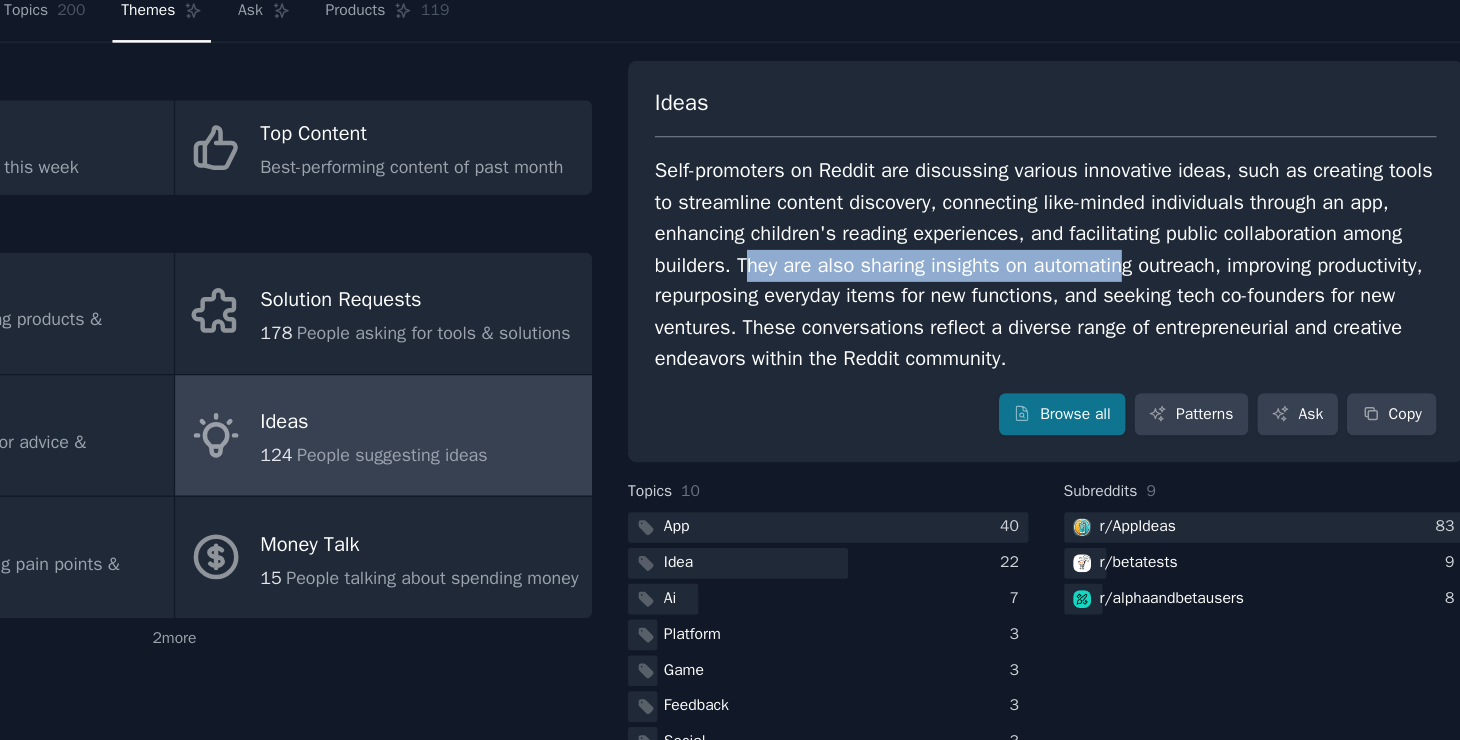 drag, startPoint x: 923, startPoint y: 270, endPoint x: 1224, endPoint y: 271, distance: 301.00165 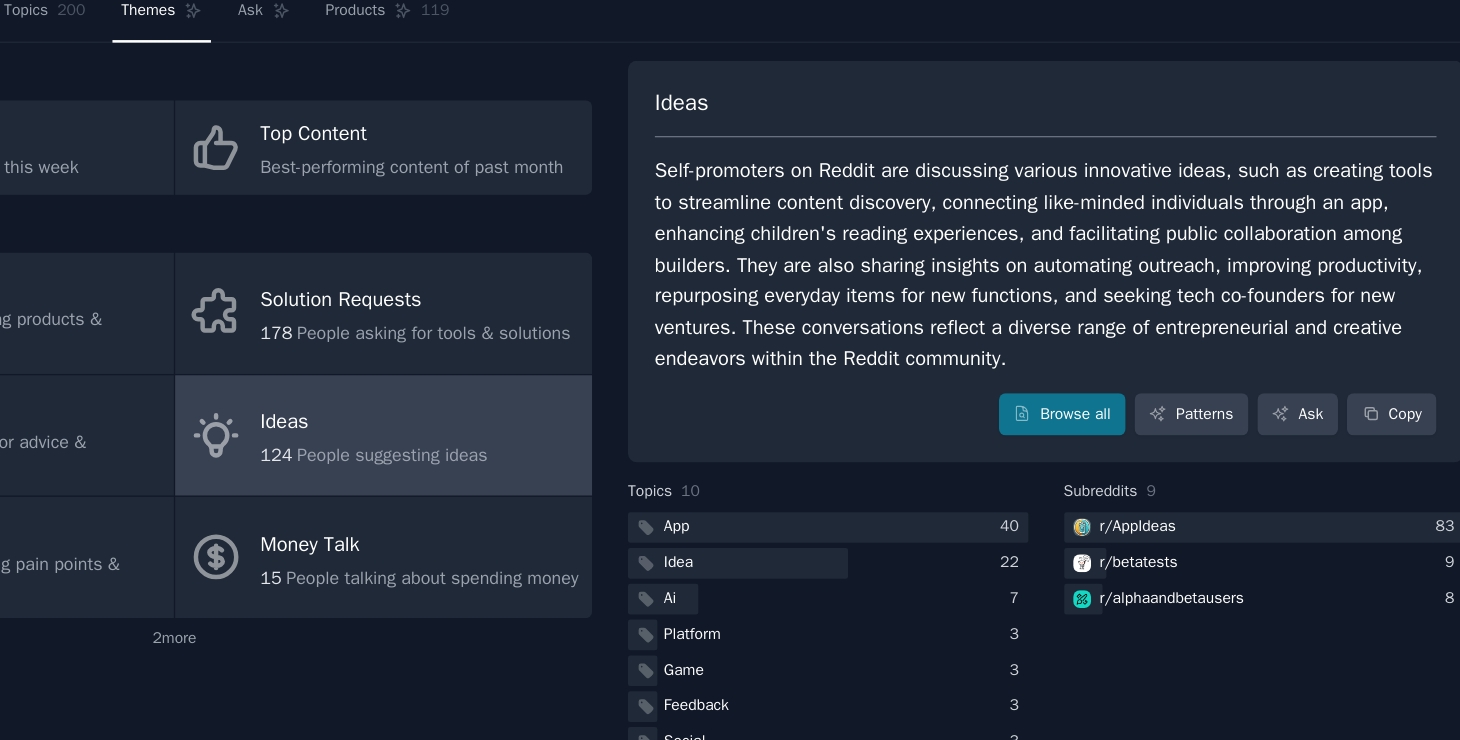 click on "Self-promoters on Reddit are discussing various innovative ideas, such as creating tools to streamline content discovery, connecting like-minded individuals through an app, enhancing children's reading experiences, and facilitating public collaboration among builders. They are also sharing insights on automating outreach, improving productivity, repurposing everyday items for new functions, and seeking tech co-founders for new ventures. These conversations reflect a diverse range of entrepreneurial and creative endeavors within the Reddit community." at bounding box center (1105, 273) 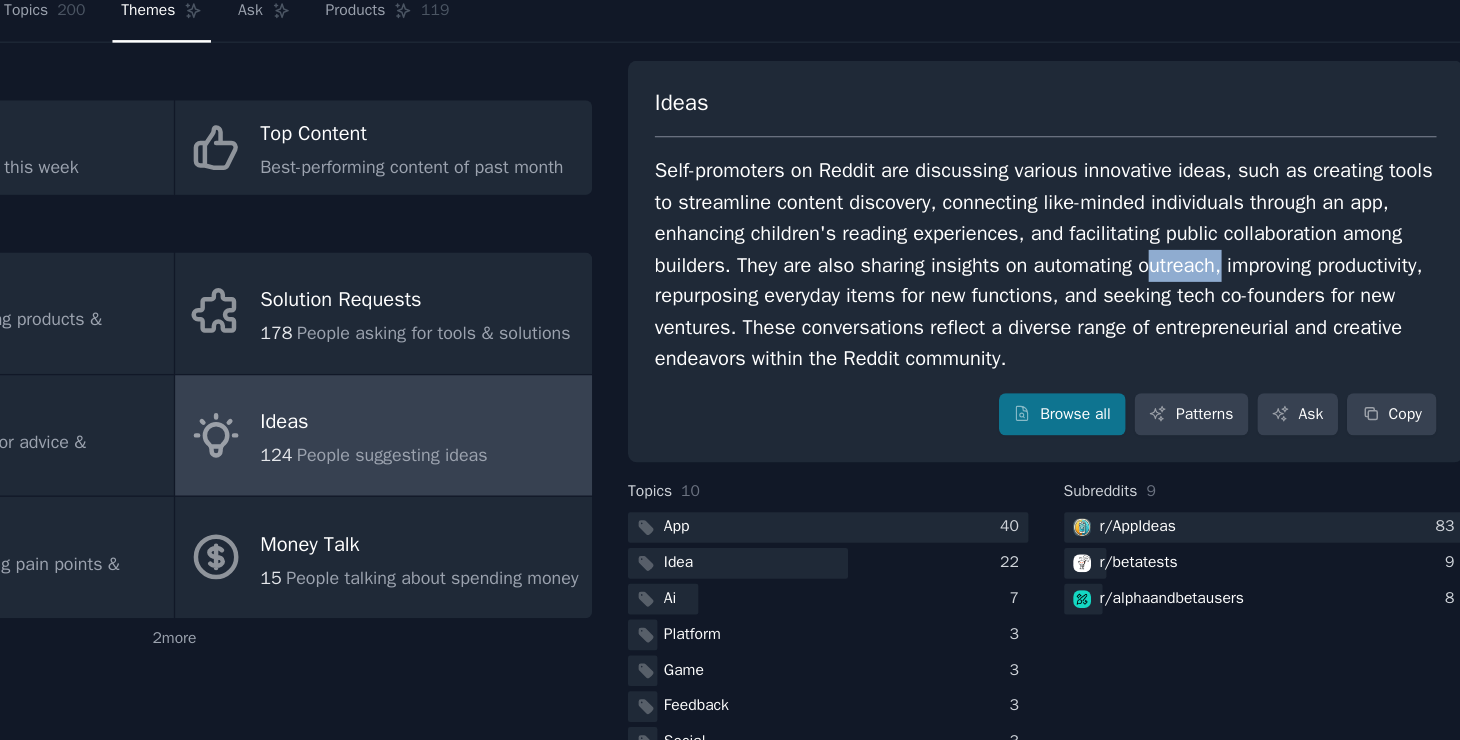 drag, startPoint x: 1245, startPoint y: 276, endPoint x: 1329, endPoint y: 276, distance: 84 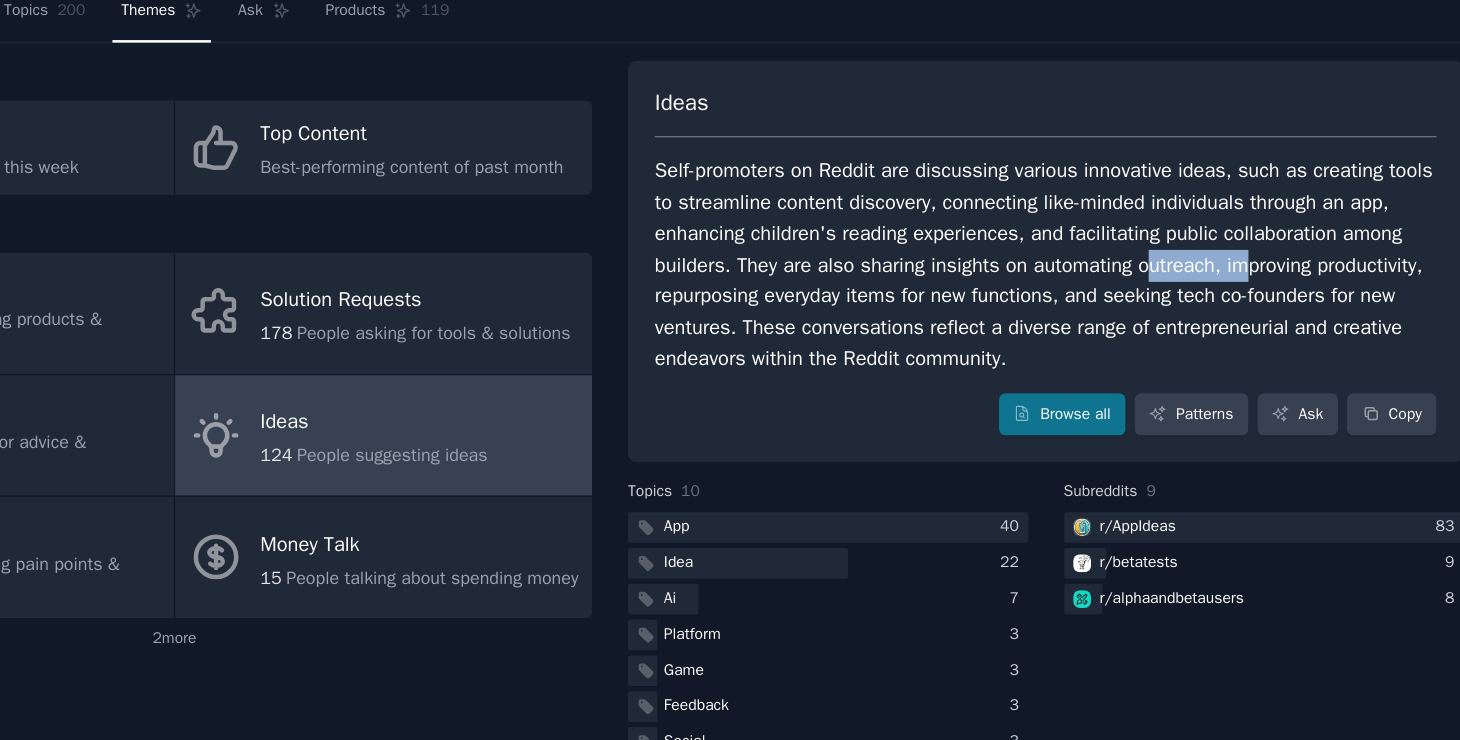 click on "Self-promoters on Reddit are discussing various innovative ideas, such as creating tools to streamline content discovery, connecting like-minded individuals through an app, enhancing children's reading experiences, and facilitating public collaboration among builders. They are also sharing insights on automating outreach, improving productivity, repurposing everyday items for new functions, and seeking tech co-founders for new ventures. These conversations reflect a diverse range of entrepreneurial and creative endeavors within the Reddit community." at bounding box center (1105, 273) 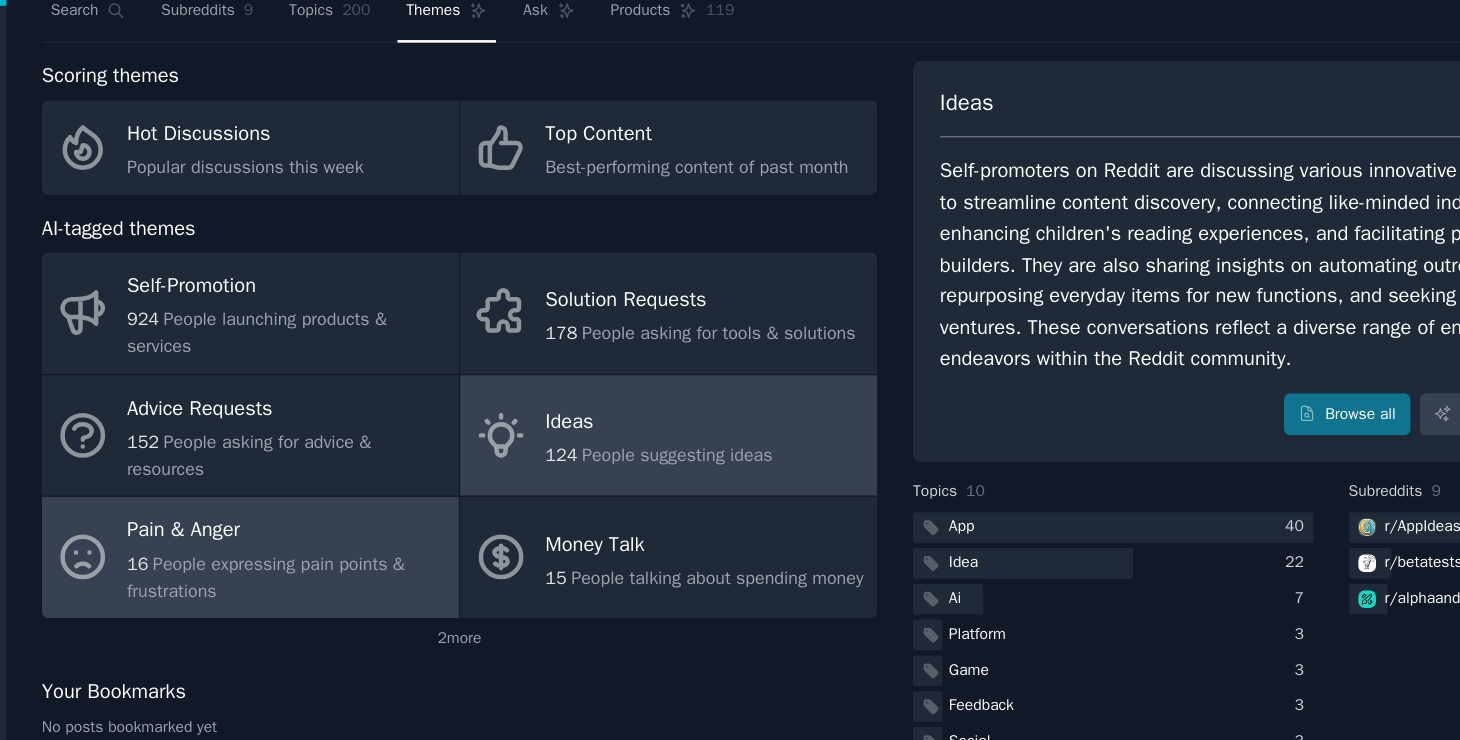 click on "Pain & Anger" at bounding box center [289, 481] 